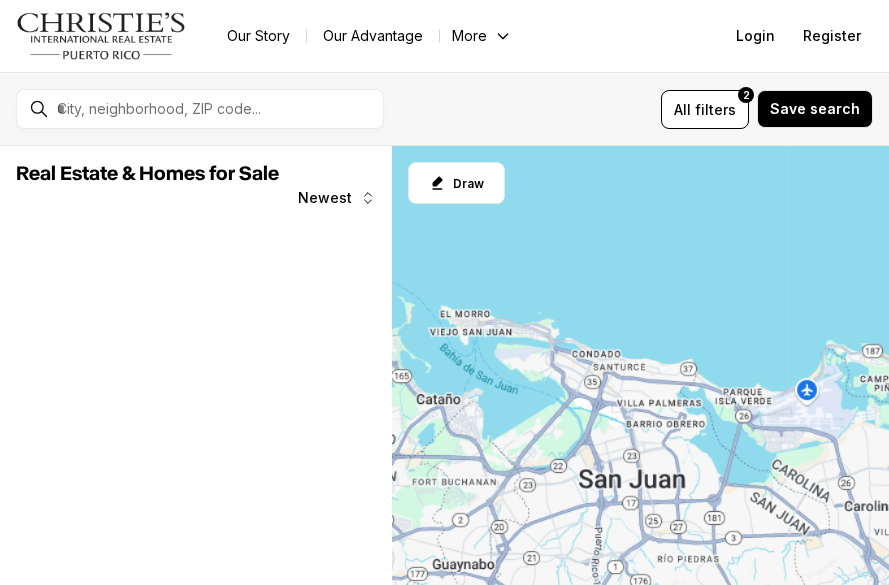 scroll, scrollTop: 0, scrollLeft: 0, axis: both 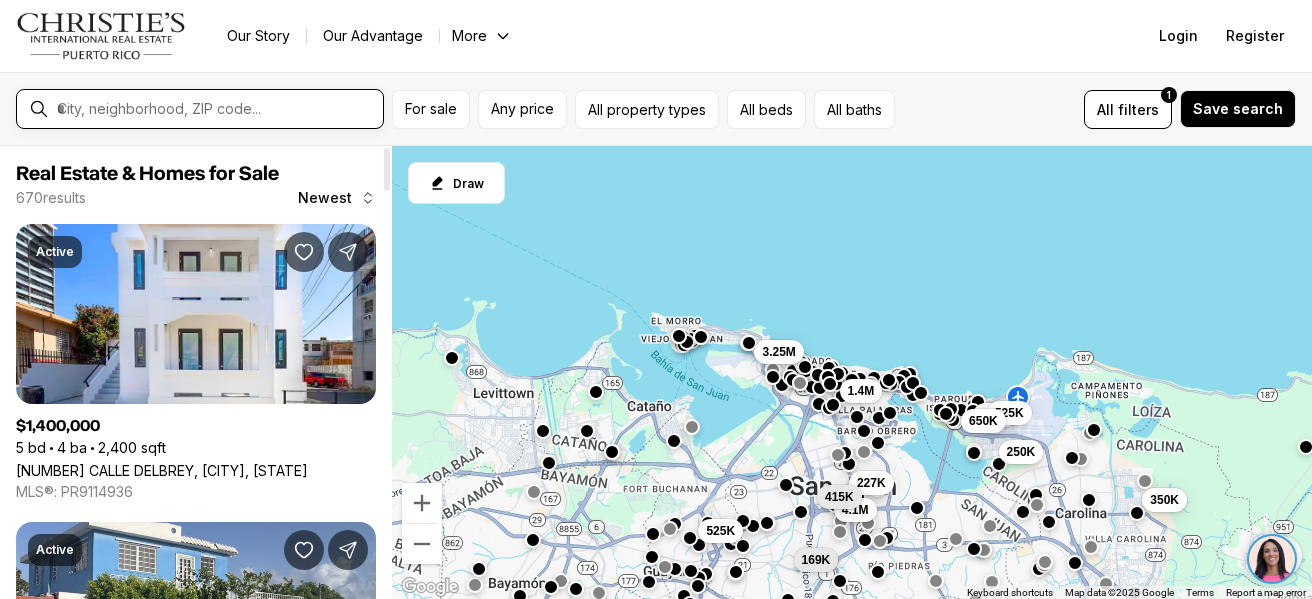 click at bounding box center (216, 109) 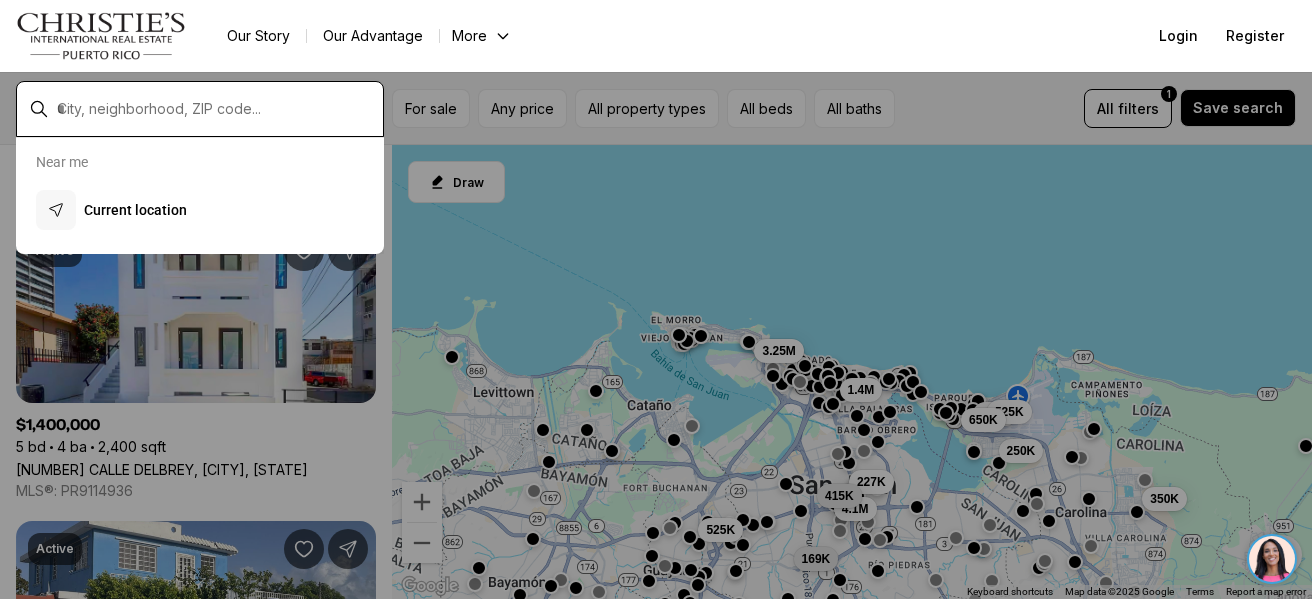 type on "**********" 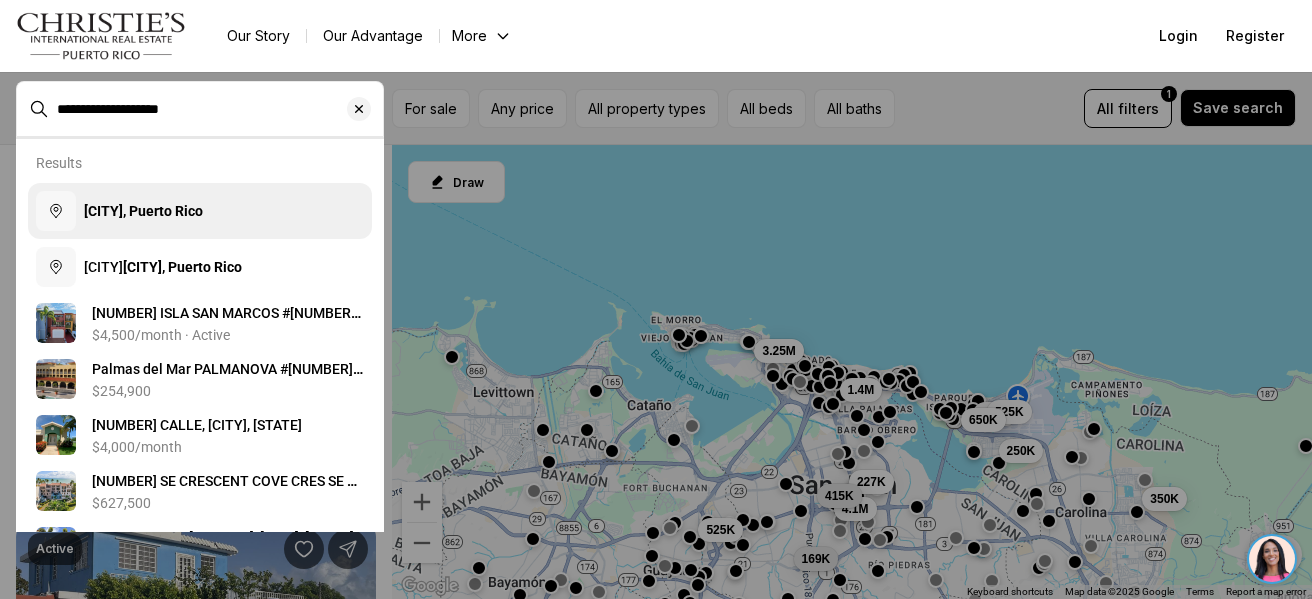click on "Humacao, Puerto Rico" at bounding box center [143, 211] 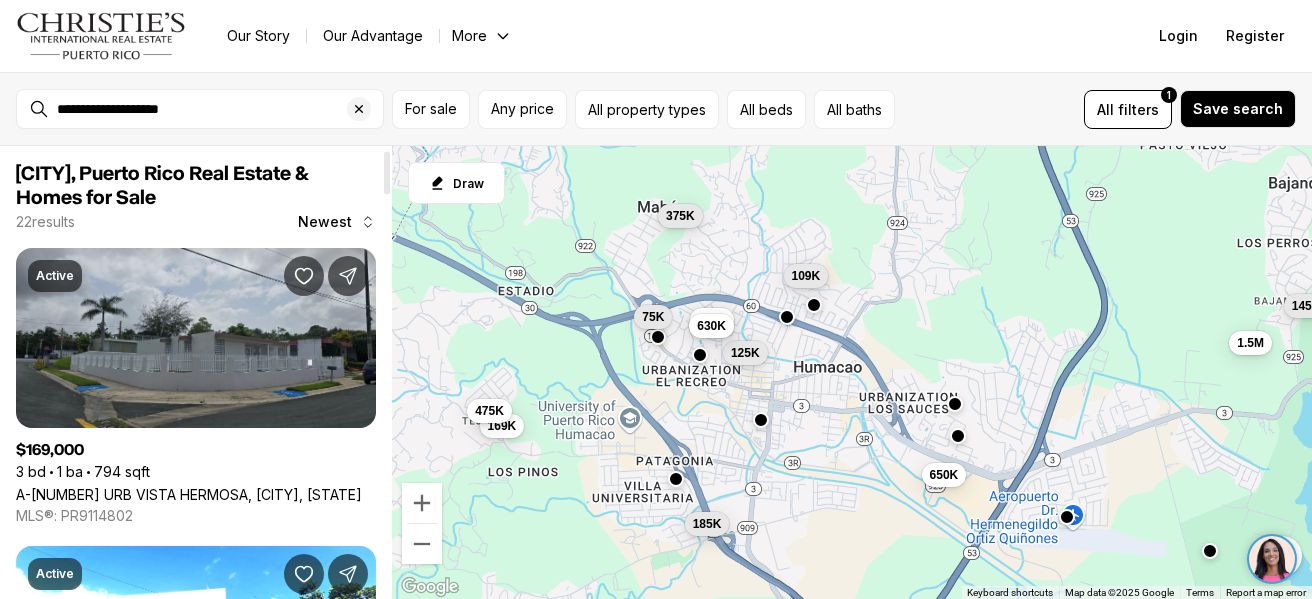 scroll, scrollTop: 100, scrollLeft: 0, axis: vertical 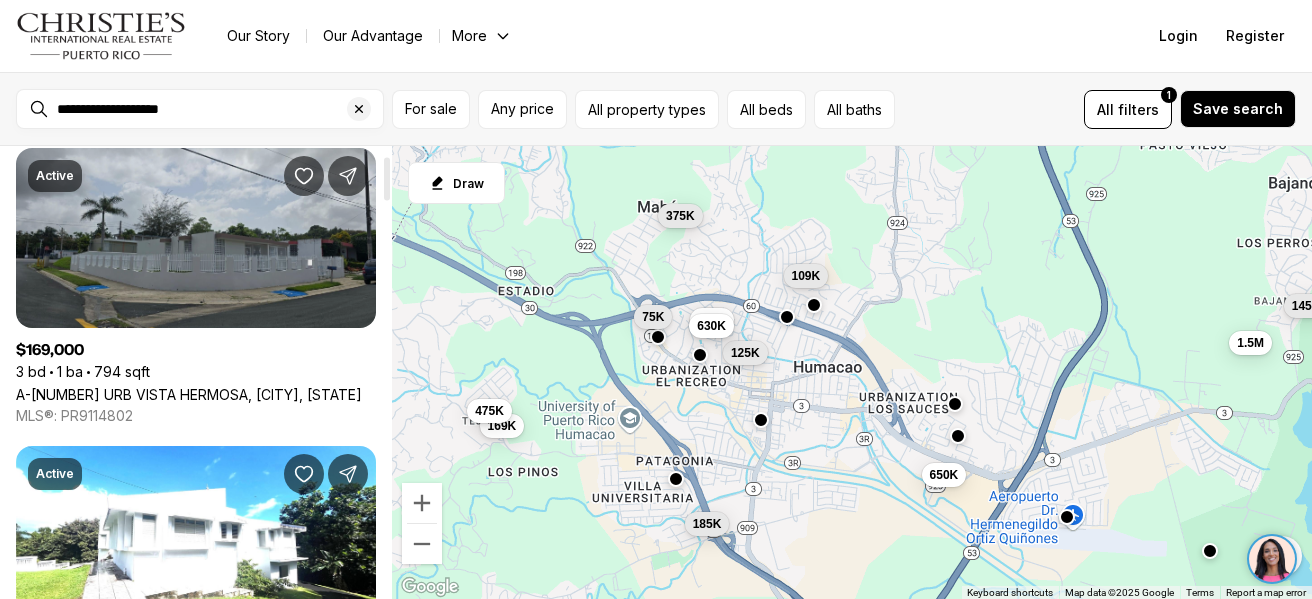click on "[IDENTIFIER]-[NUMBER] [URBANIZATION], [CITY] [STATE], [POSTAL_CODE]" at bounding box center [189, 394] 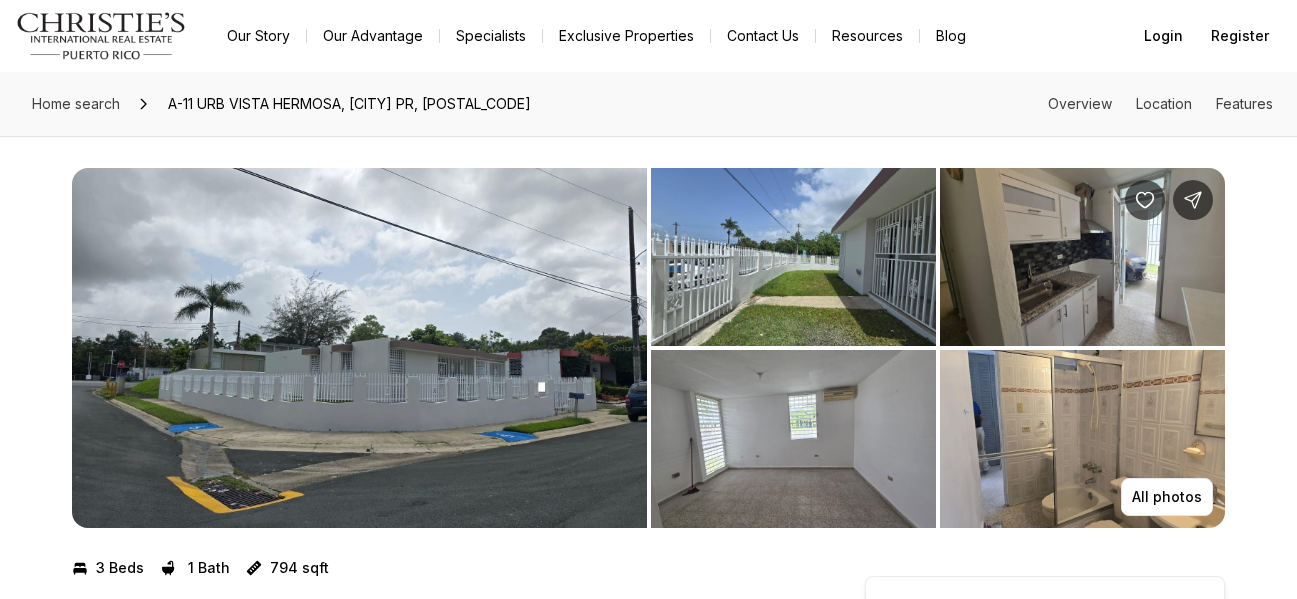 scroll, scrollTop: 0, scrollLeft: 0, axis: both 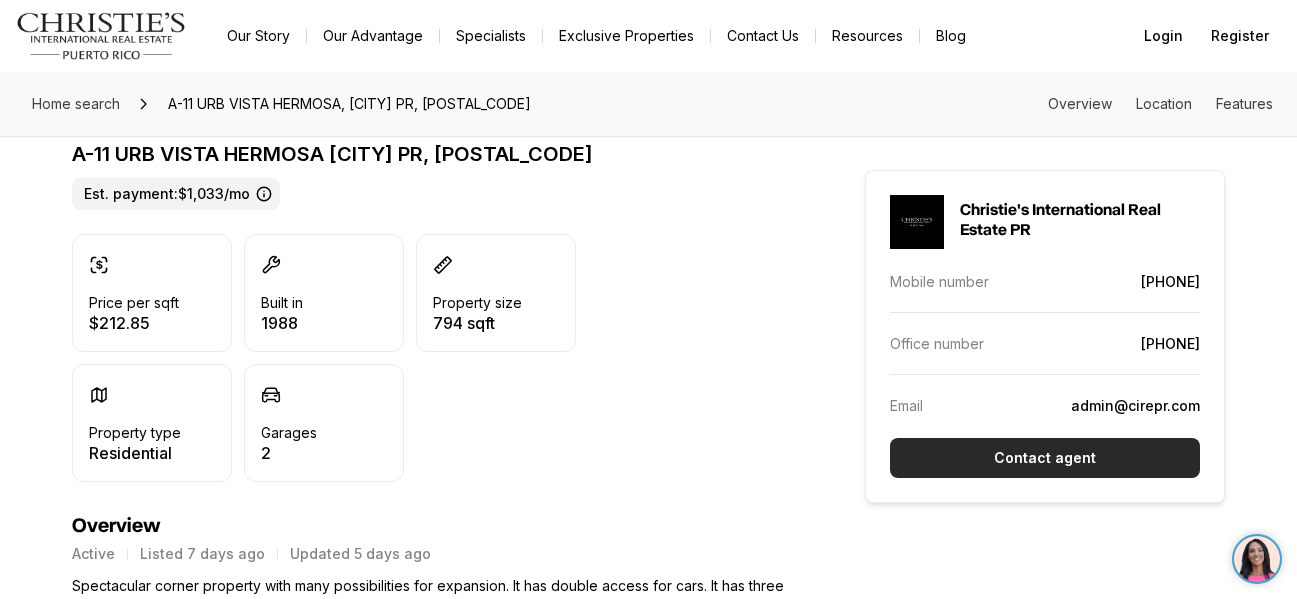 click on "Contact agent" at bounding box center (1045, 458) 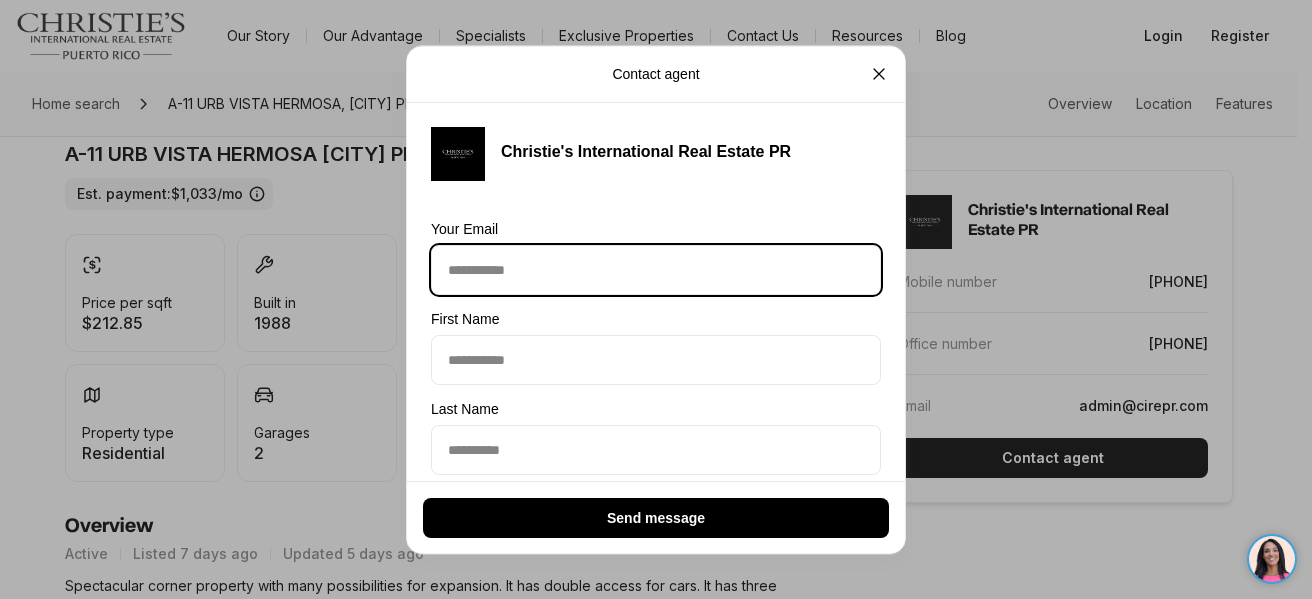 click on "Email Your Email" at bounding box center [656, 270] 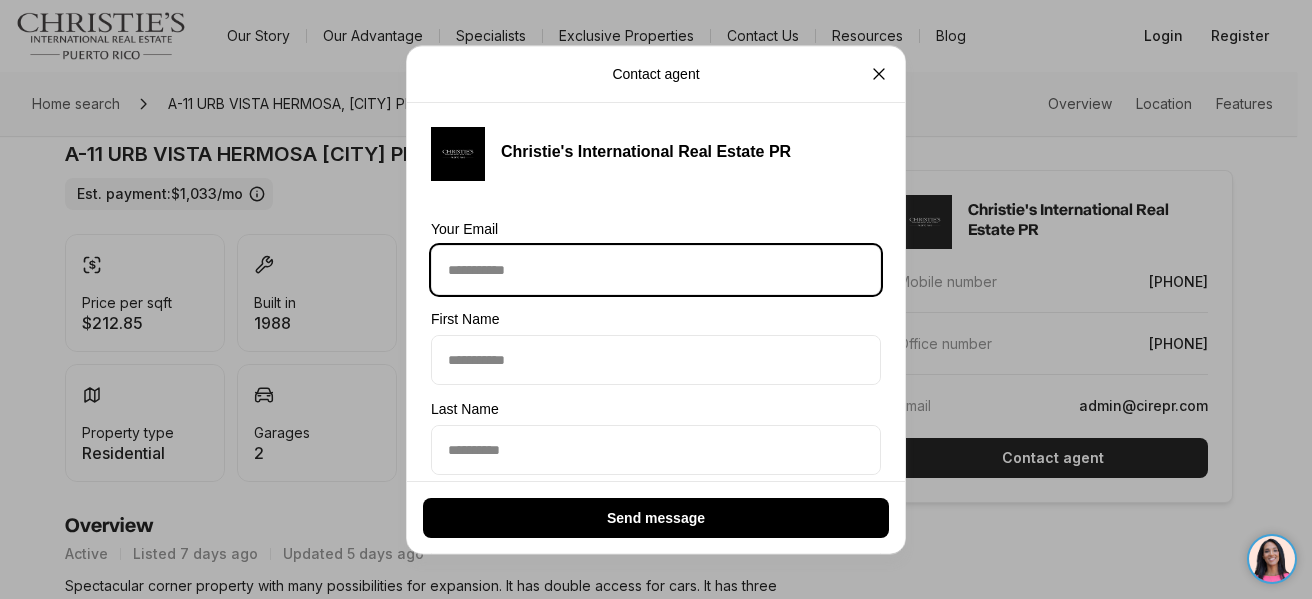 type on "**********" 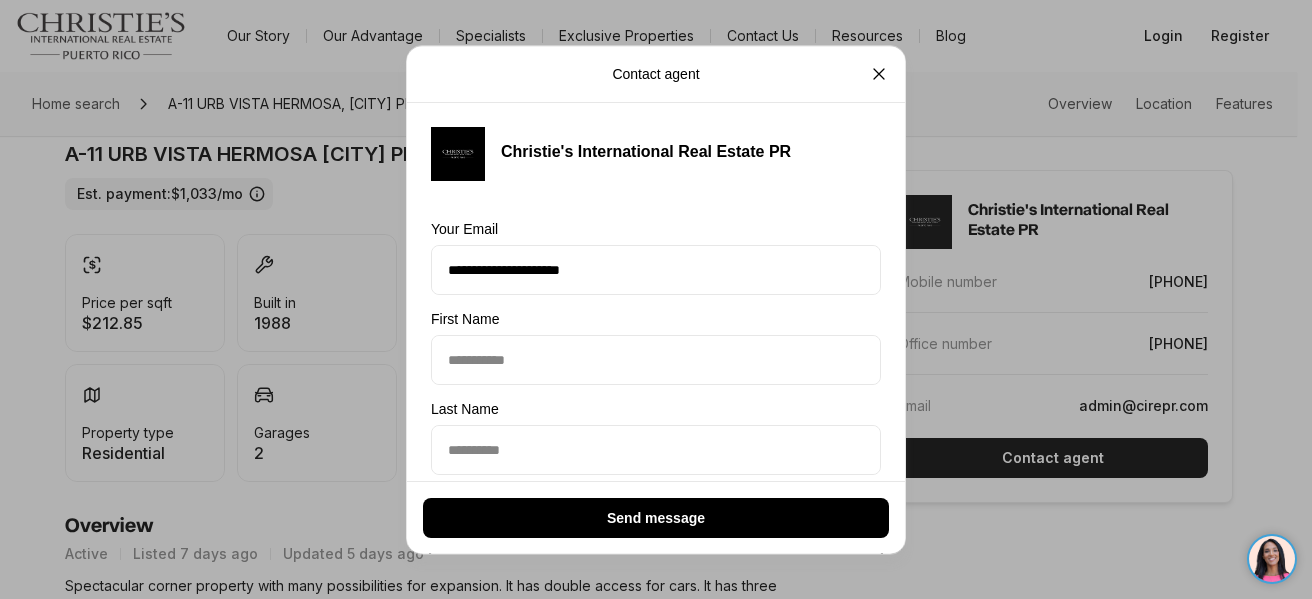 type on "**********" 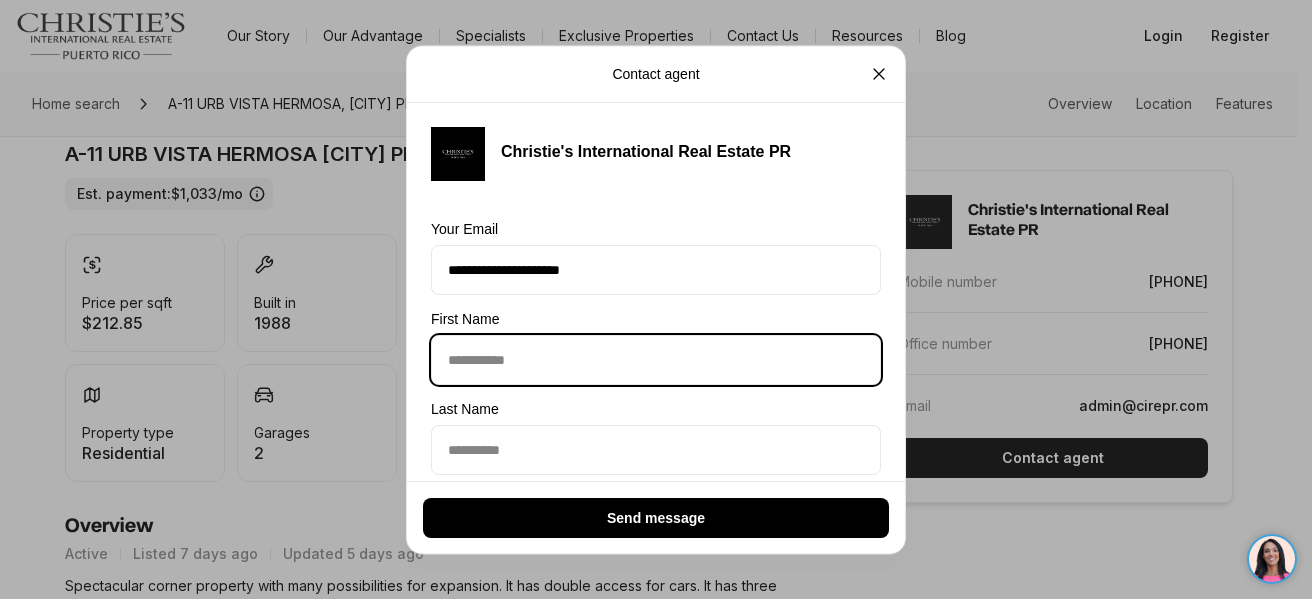click on "First Name First Name" at bounding box center (656, 360) 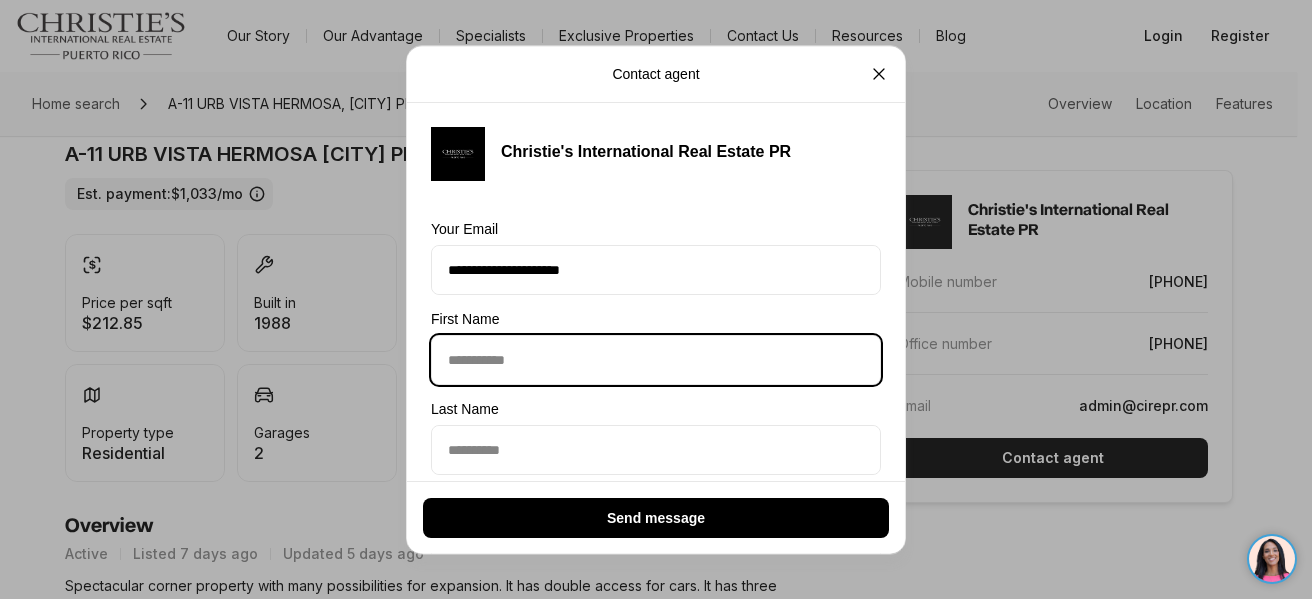 type on "*****" 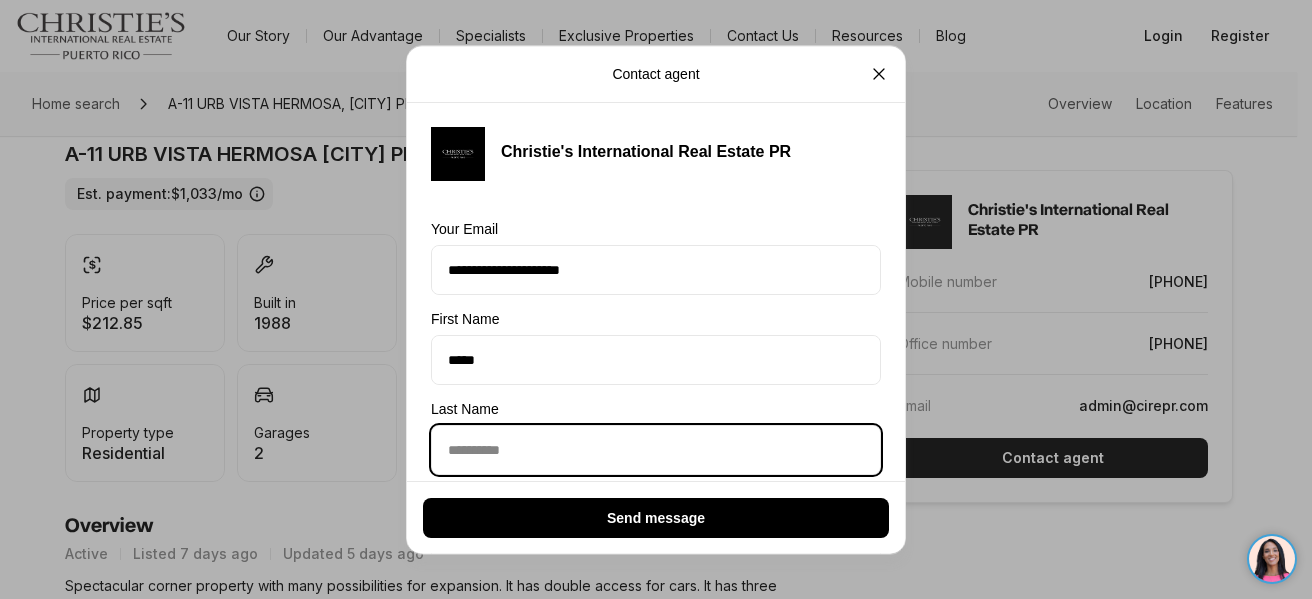 click on "Last Name Last Name" at bounding box center (656, 450) 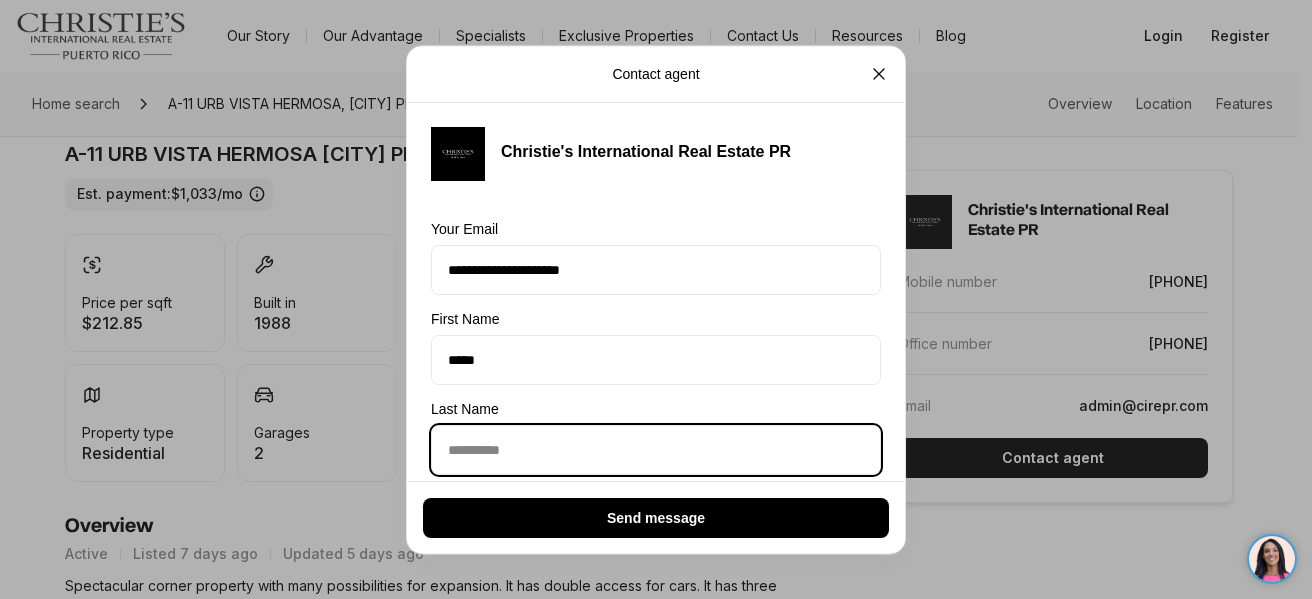 type on "******" 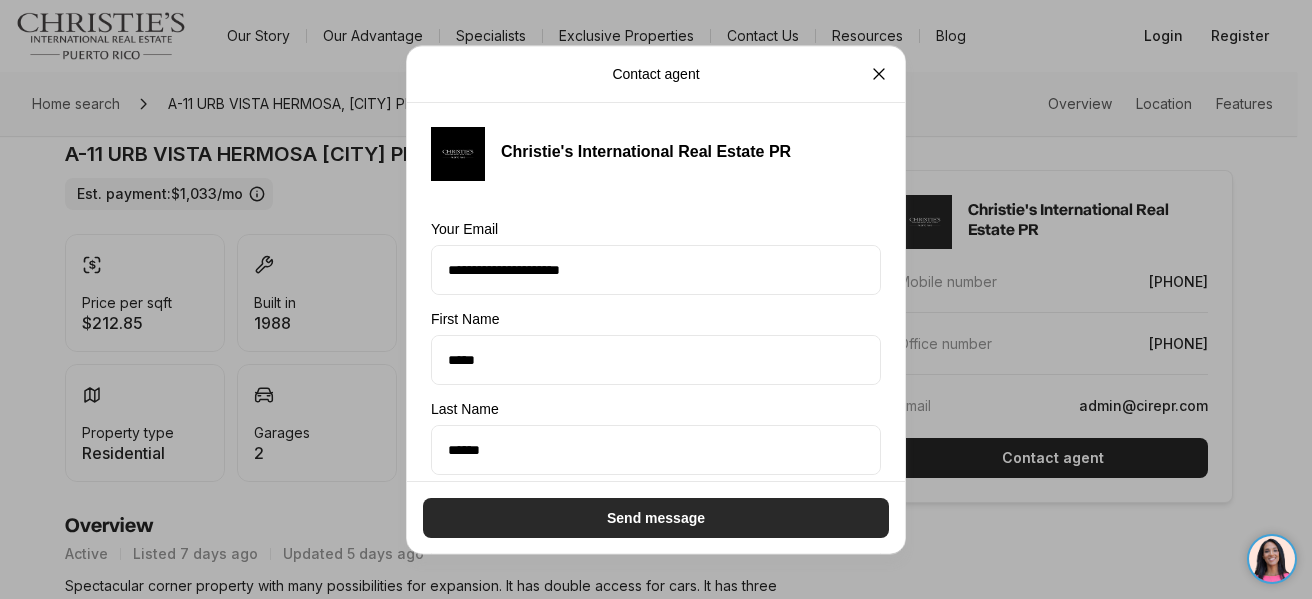 click on "Send message" at bounding box center [656, 517] 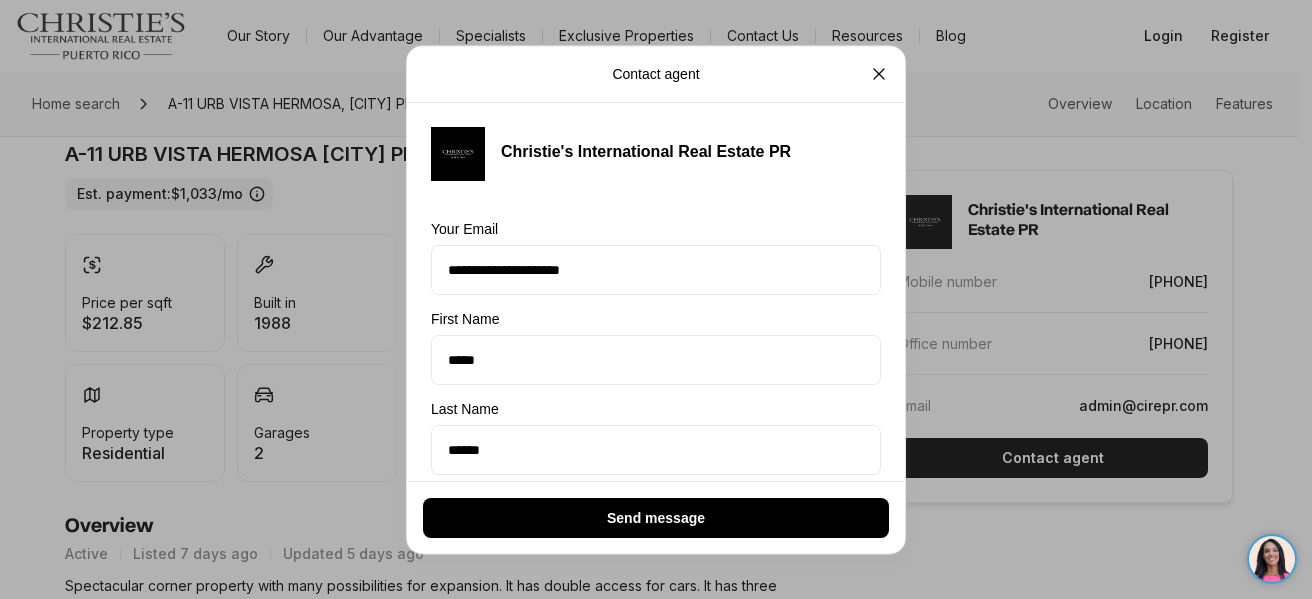 scroll, scrollTop: 1, scrollLeft: 0, axis: vertical 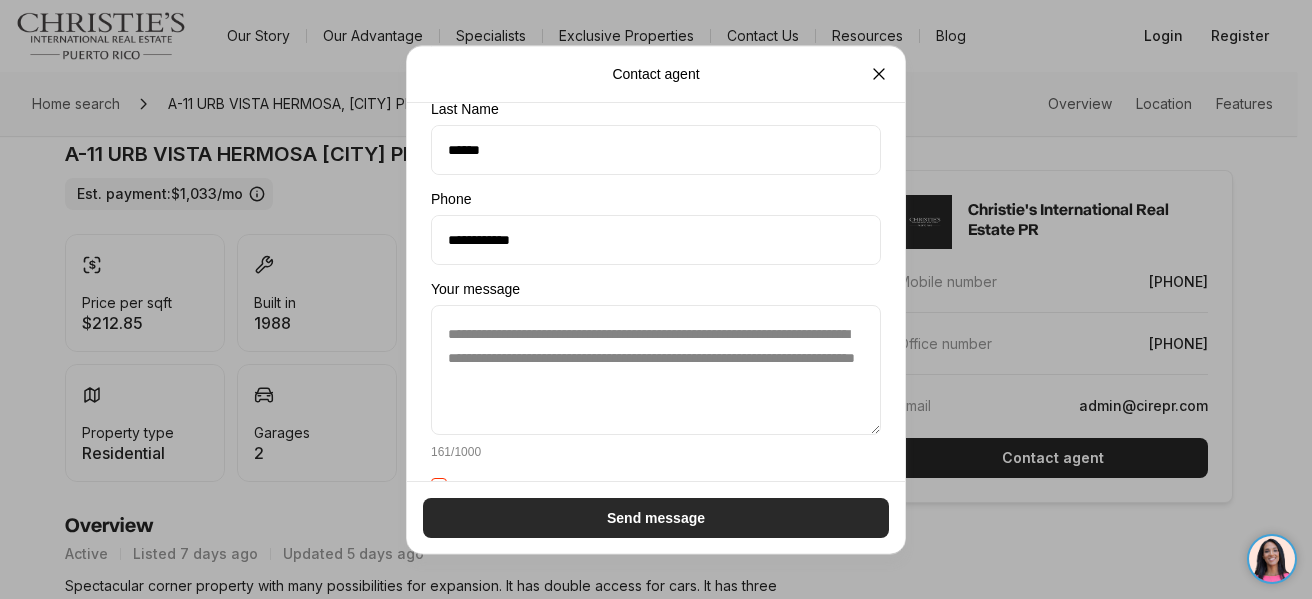click on "Send message" at bounding box center (656, 517) 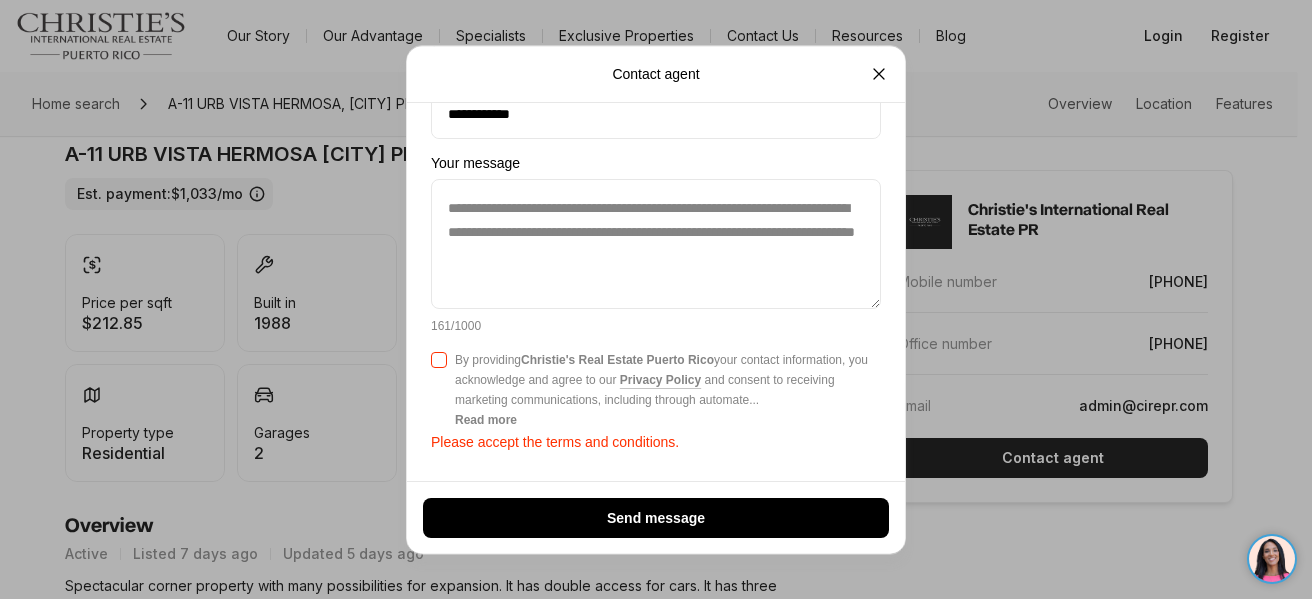 scroll, scrollTop: 427, scrollLeft: 0, axis: vertical 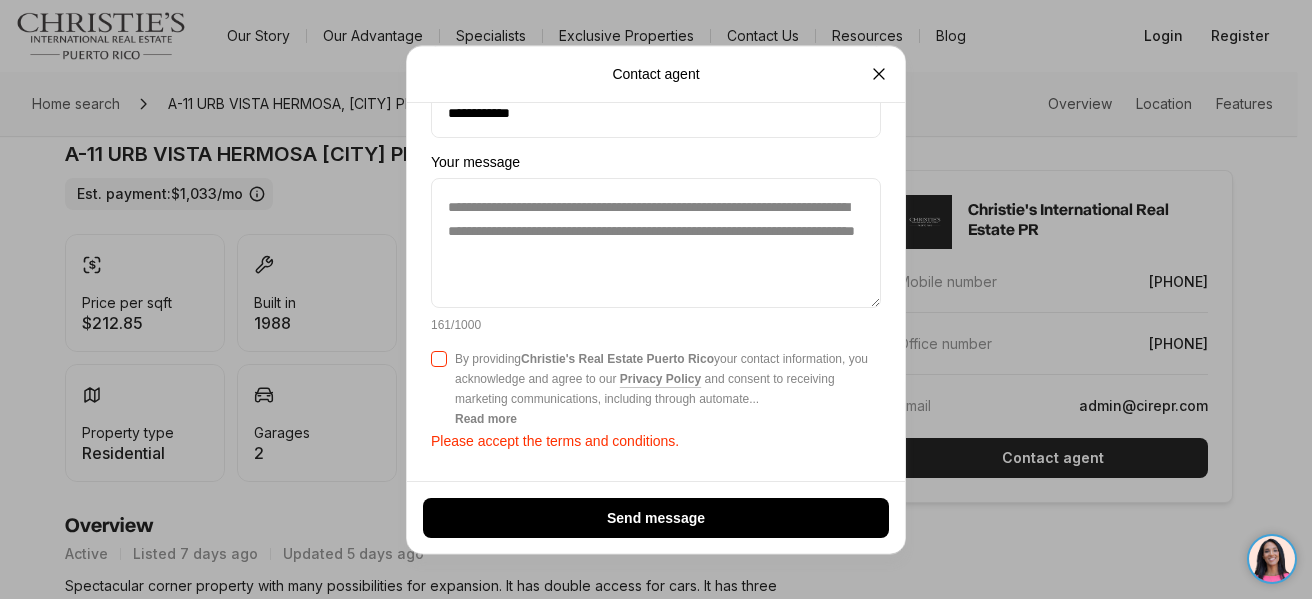 click on "Agree to Privacy Policy By providing  Christie's Real Estate Puerto Rico  your contact information, you acknowledge and agree to our   Privacy Policy   and consent to receiving marketing communications, including through automate ... Read more Please accept the terms and conditions." at bounding box center (439, 359) 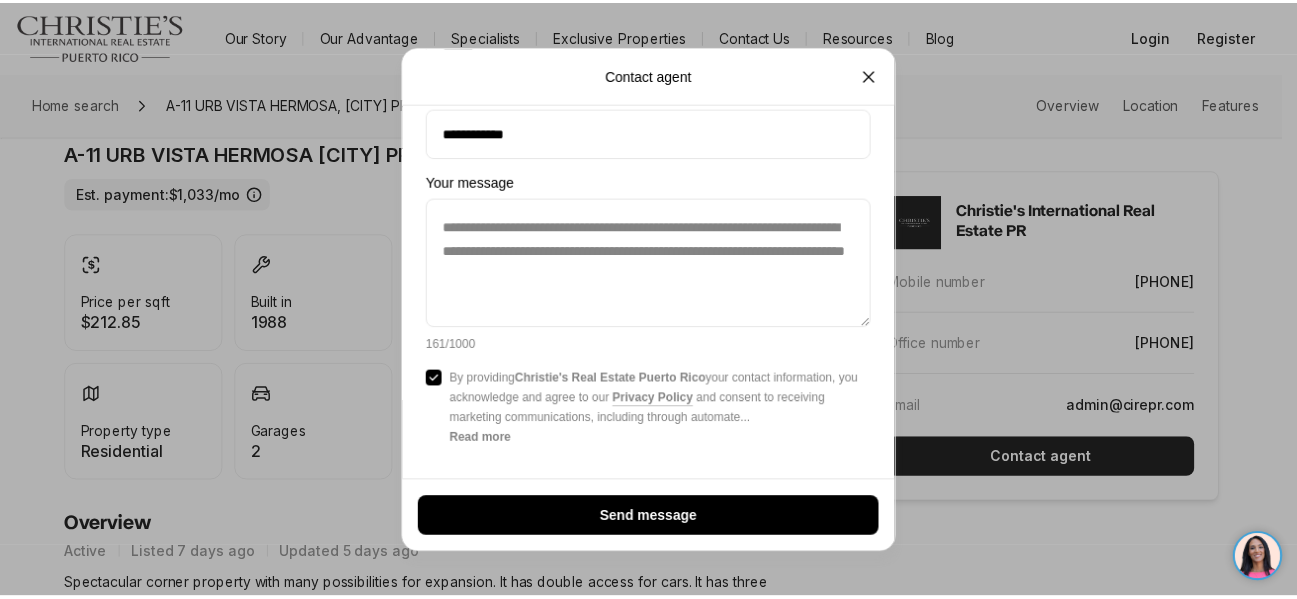 scroll, scrollTop: 407, scrollLeft: 0, axis: vertical 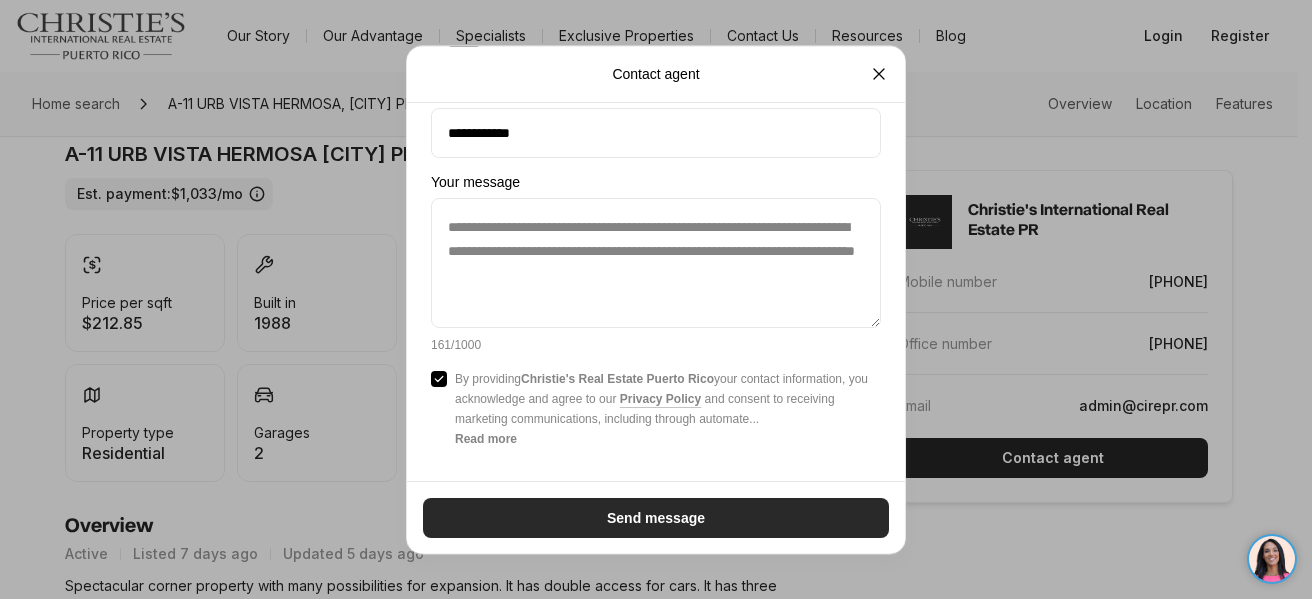 click on "Send message" at bounding box center [656, 517] 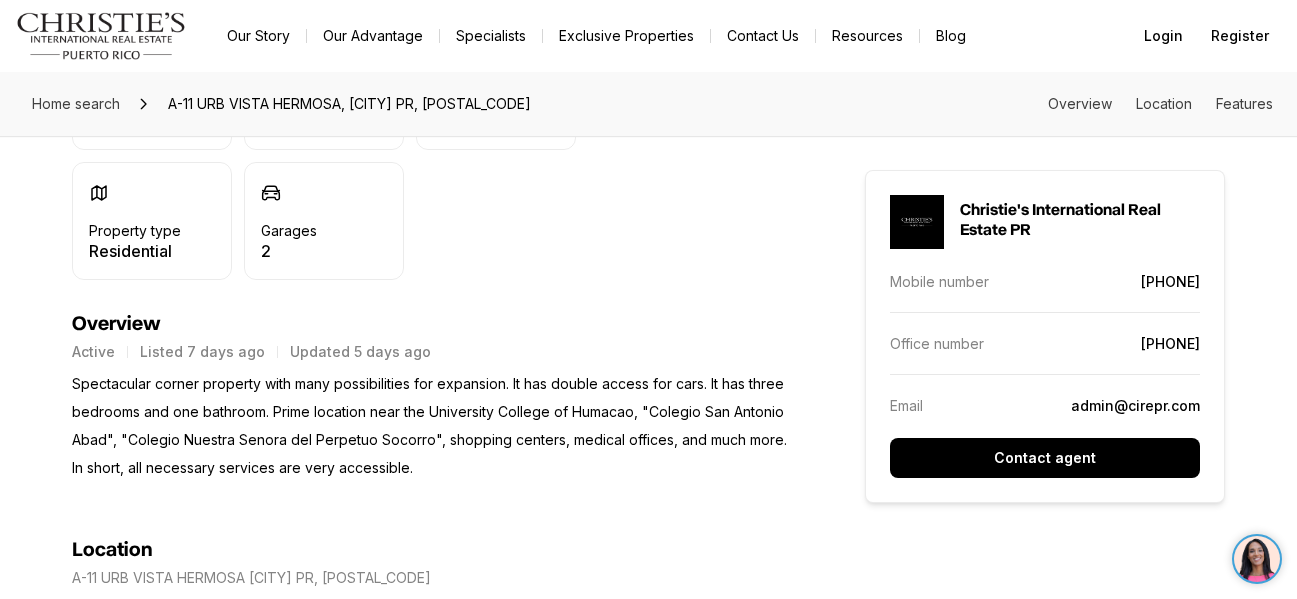 scroll, scrollTop: 700, scrollLeft: 0, axis: vertical 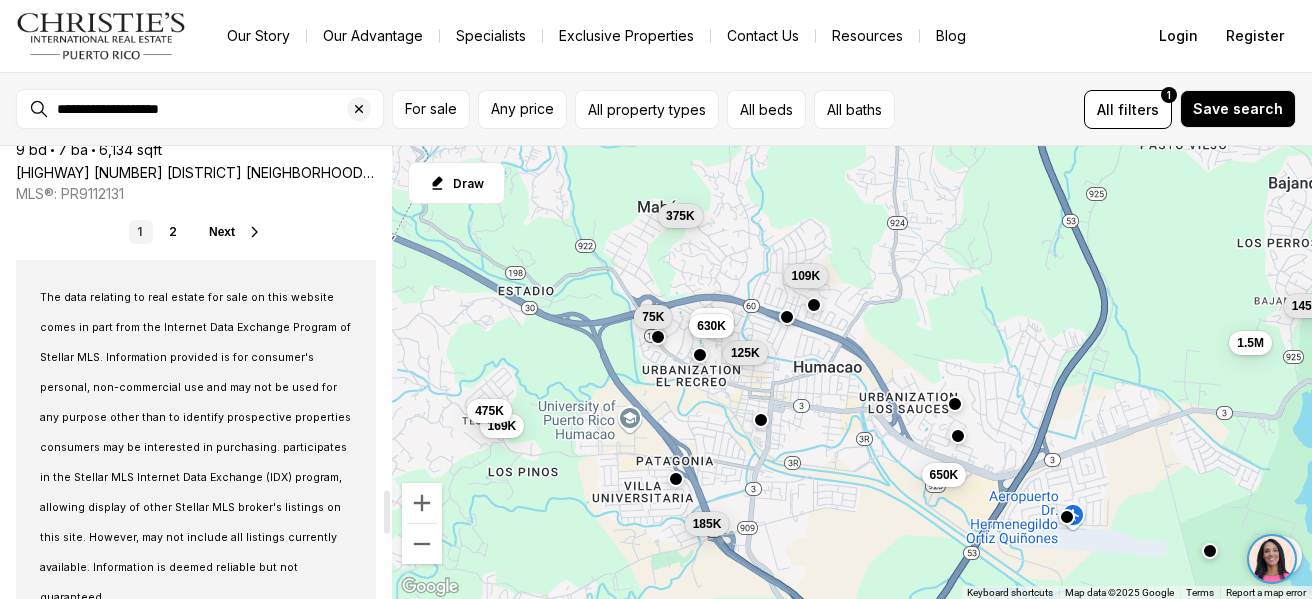 click on "Next" at bounding box center [222, 232] 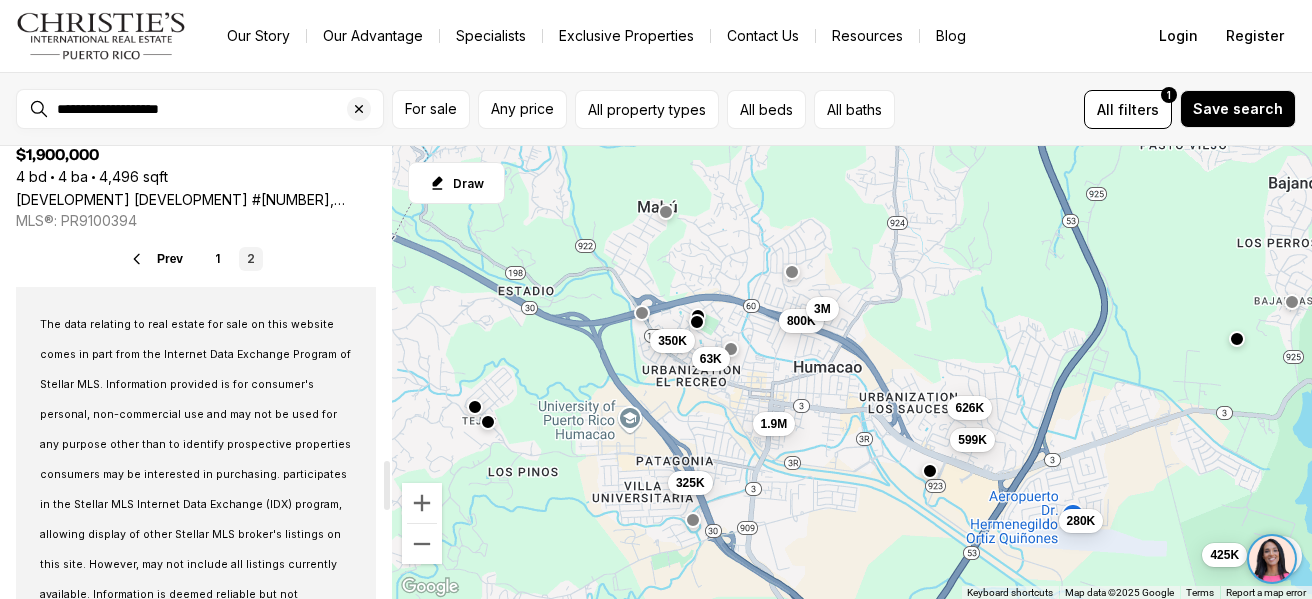 scroll, scrollTop: 3000, scrollLeft: 0, axis: vertical 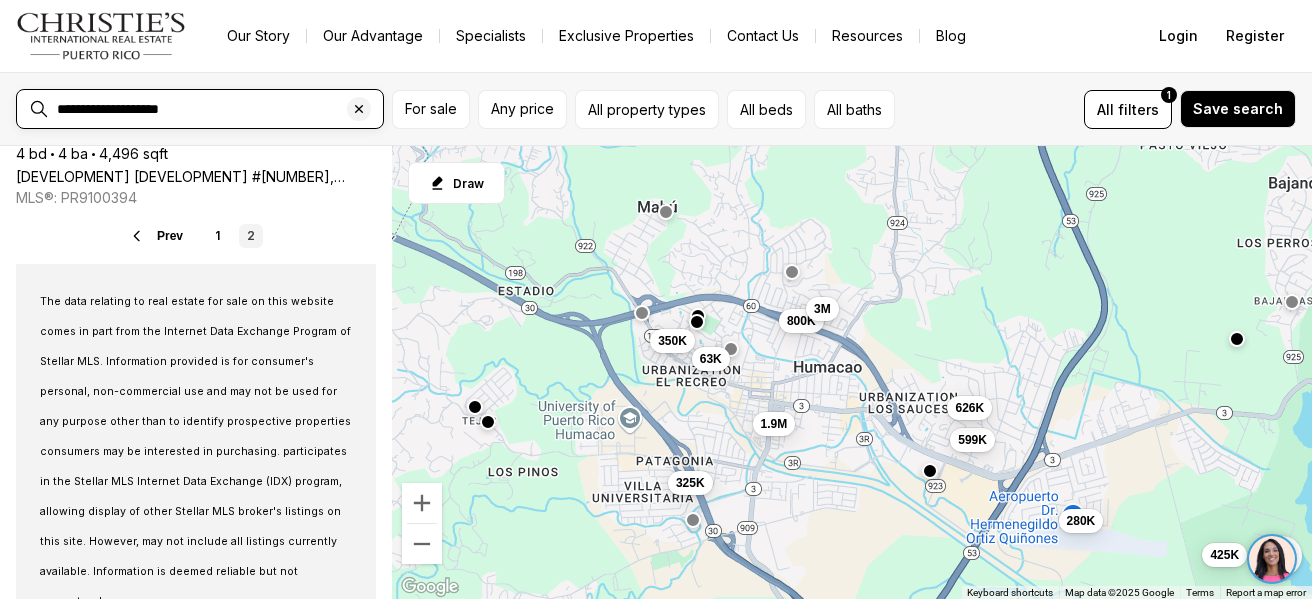 drag, startPoint x: 217, startPoint y: 105, endPoint x: -53, endPoint y: 61, distance: 273.5617 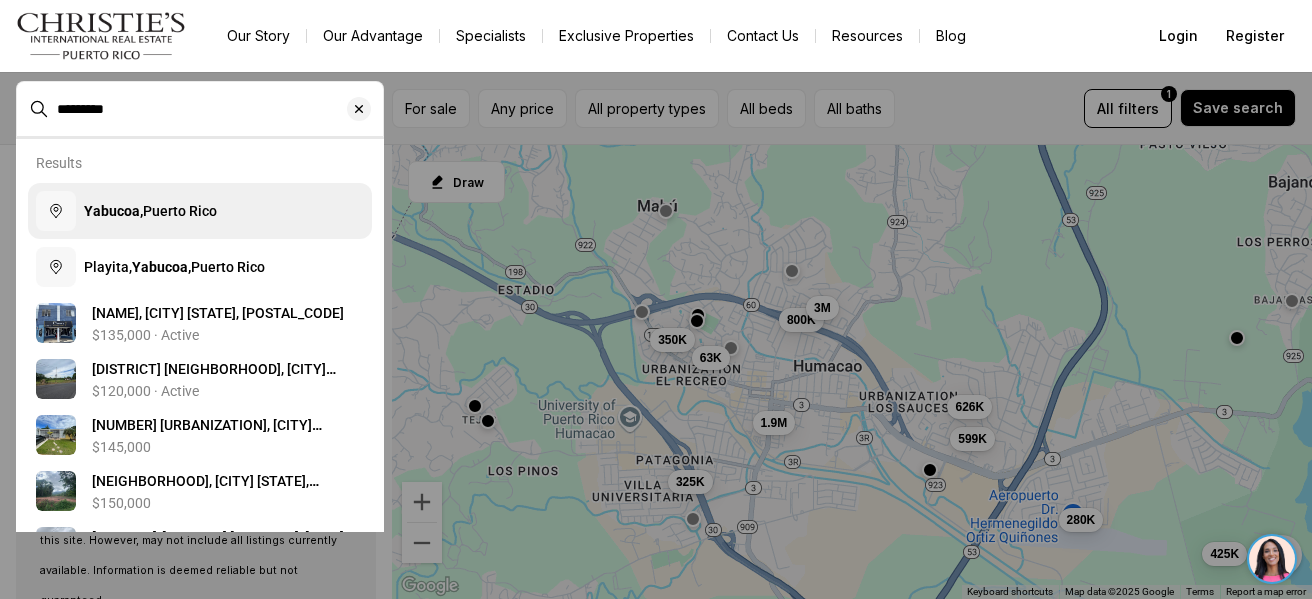 click on "Yabucoa," at bounding box center (113, 211) 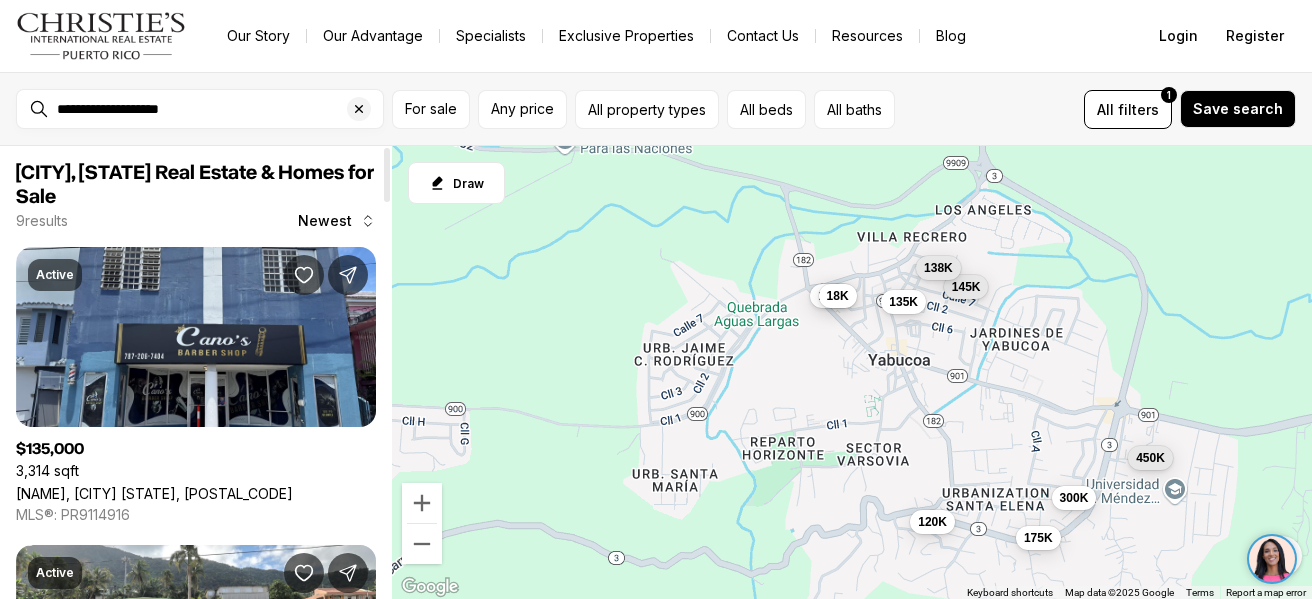 scroll, scrollTop: 0, scrollLeft: 0, axis: both 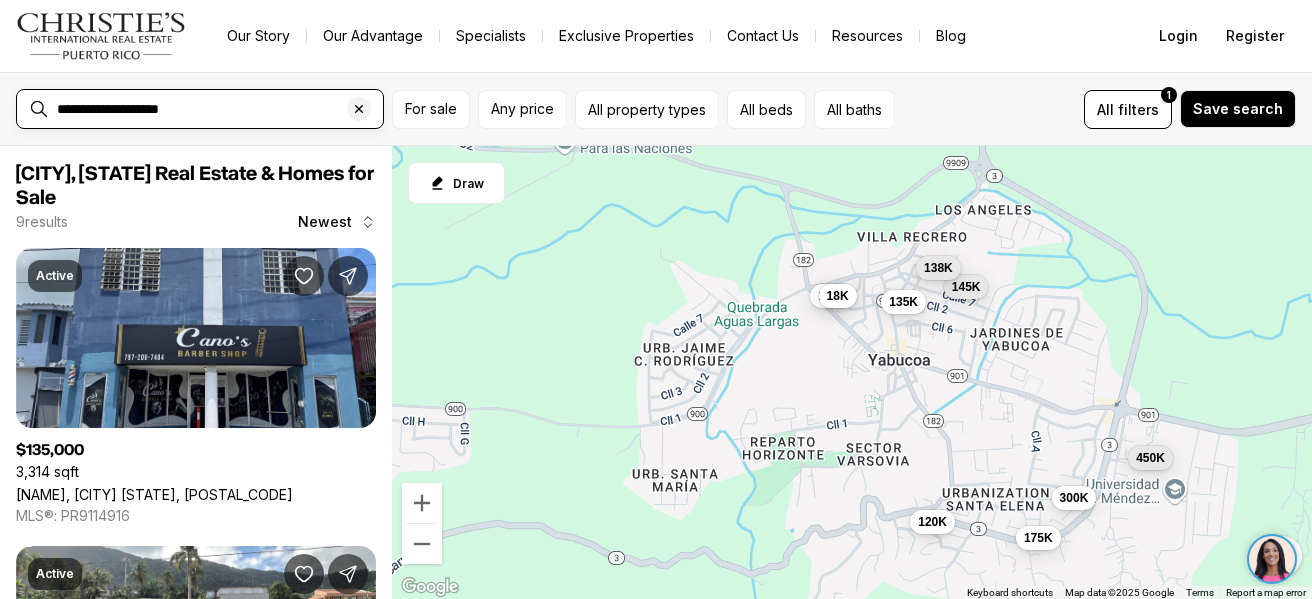 drag, startPoint x: 231, startPoint y: 108, endPoint x: -53, endPoint y: 93, distance: 284.39584 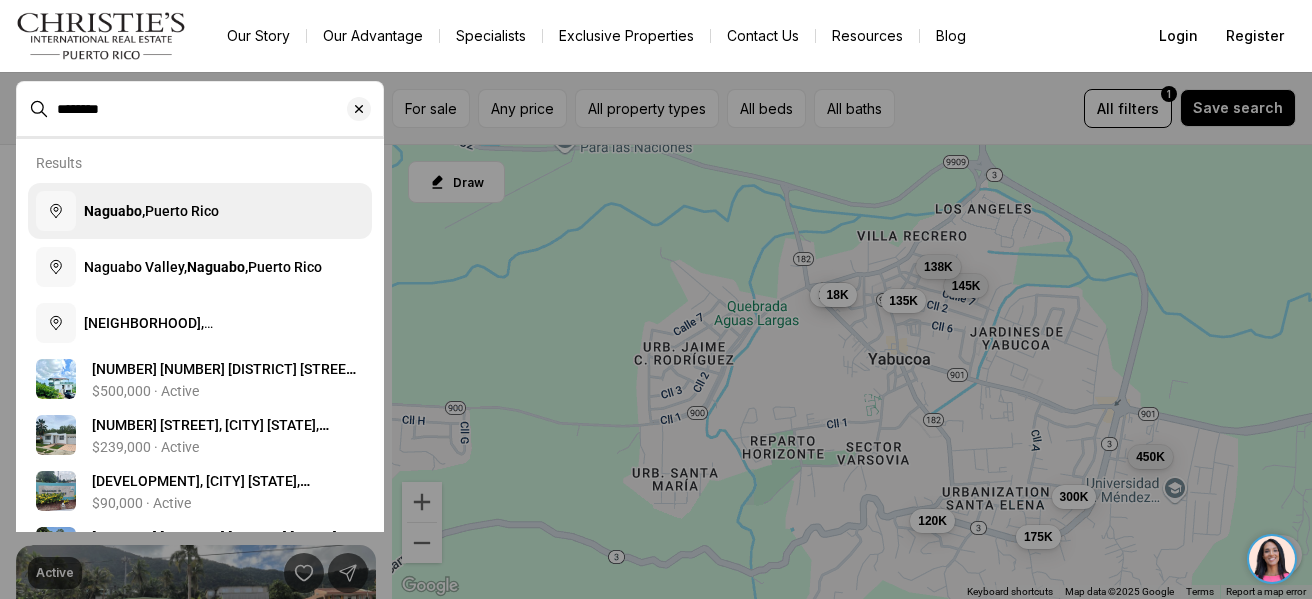 click on "Naguabo," at bounding box center [114, 211] 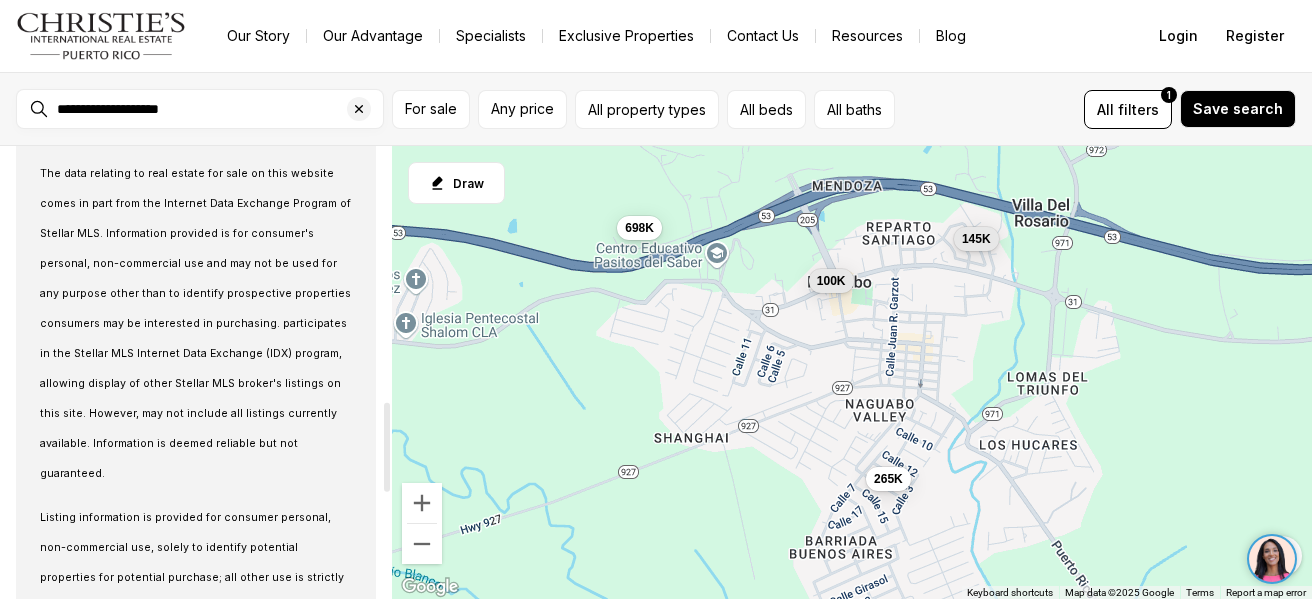 scroll, scrollTop: 900, scrollLeft: 0, axis: vertical 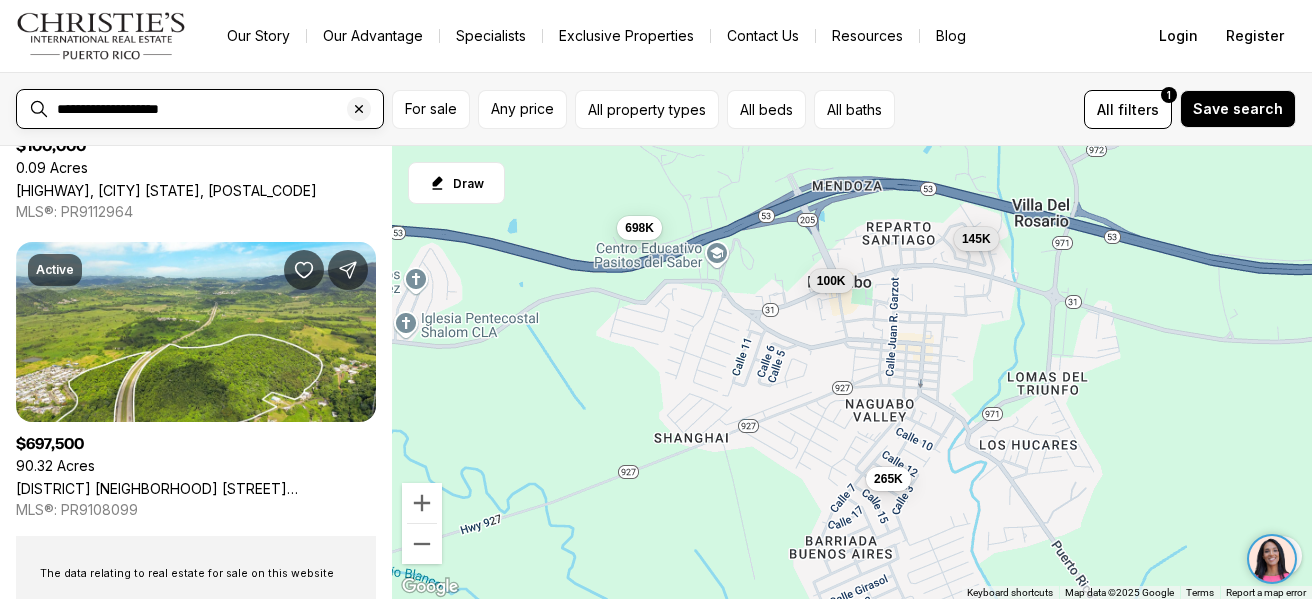 click on "**********" at bounding box center (216, 109) 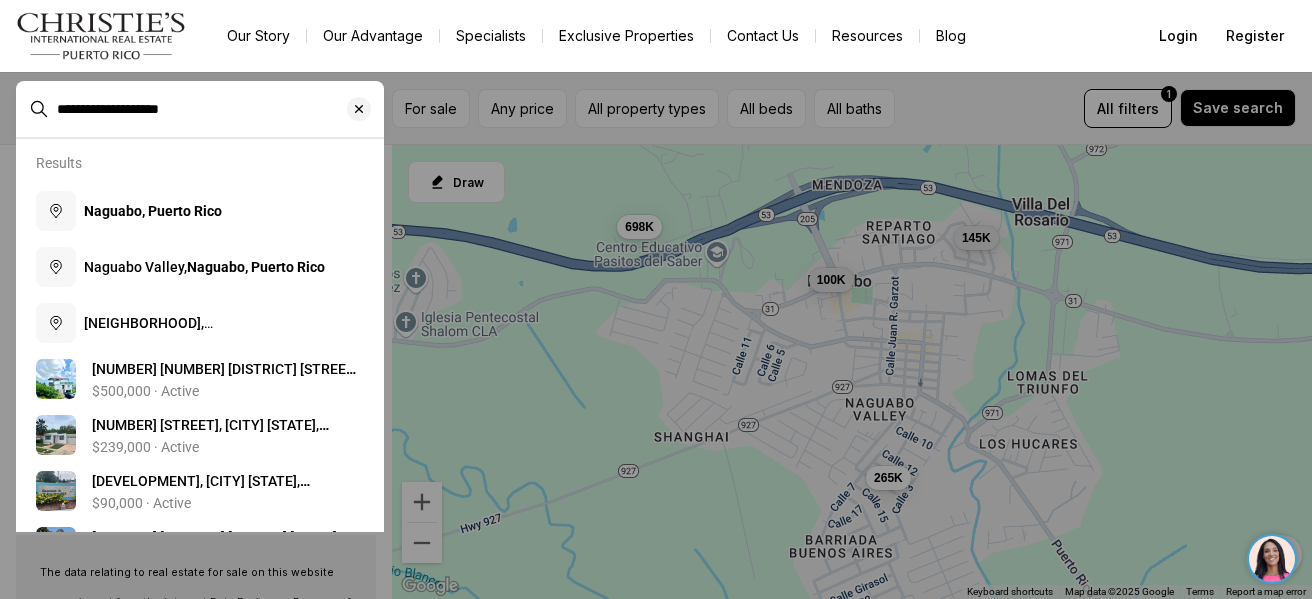 drag, startPoint x: 239, startPoint y: 115, endPoint x: -27, endPoint y: 62, distance: 271.2287 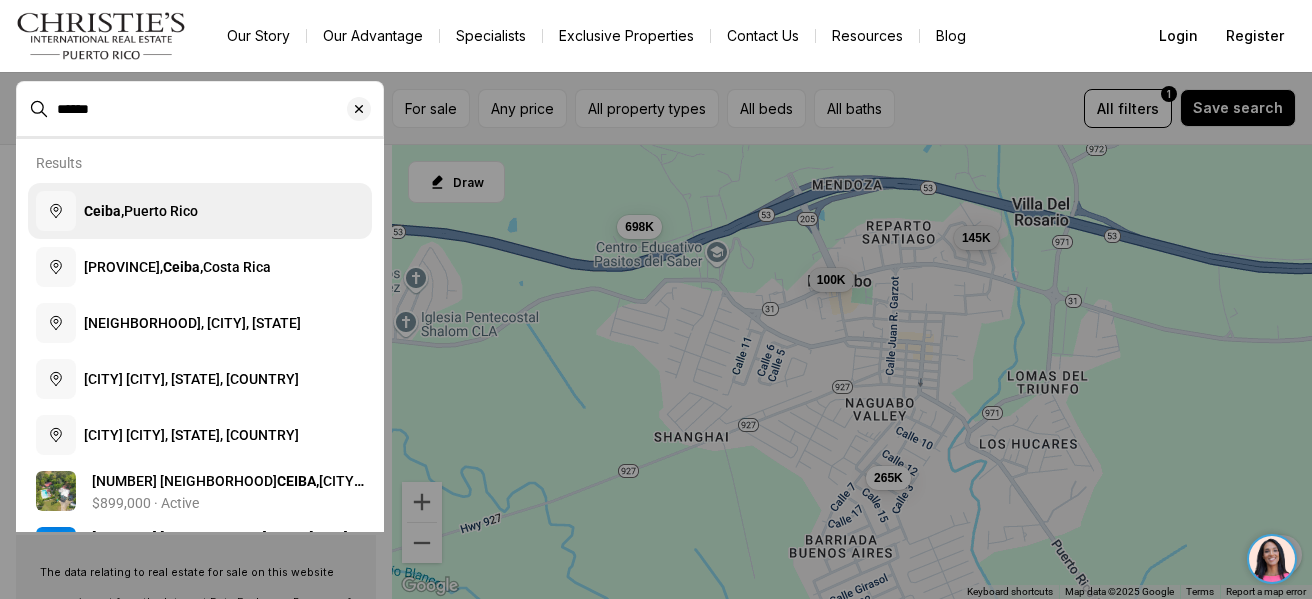 click on "Ceiba,  Puerto Rico" at bounding box center (141, 211) 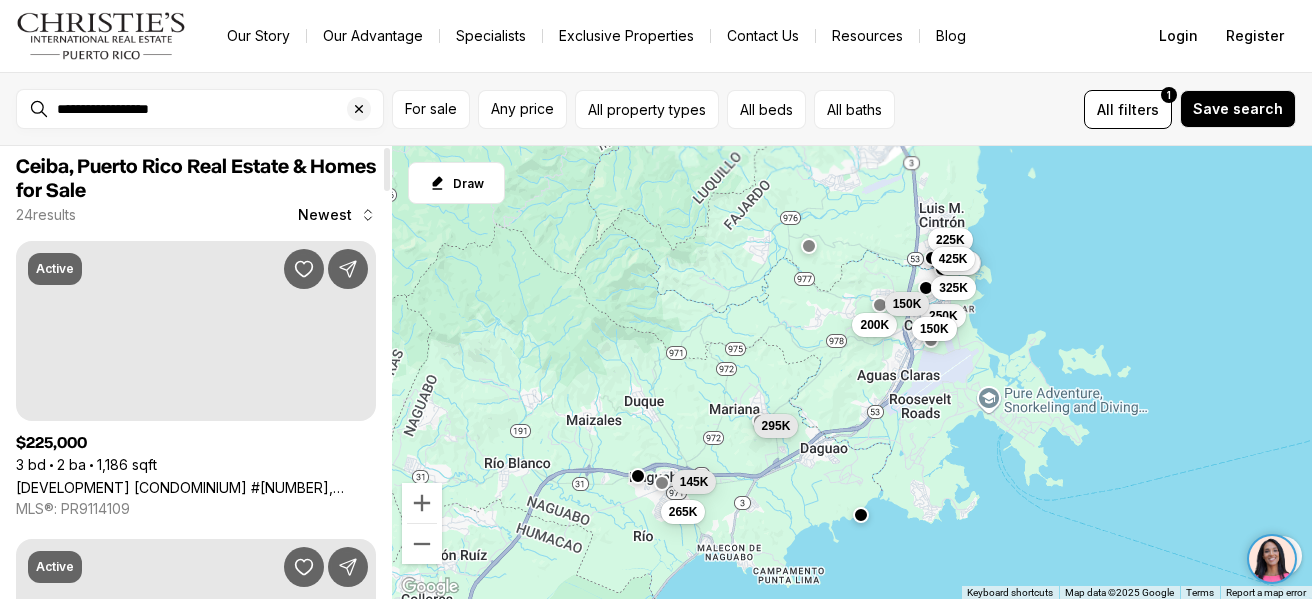 scroll, scrollTop: 0, scrollLeft: 0, axis: both 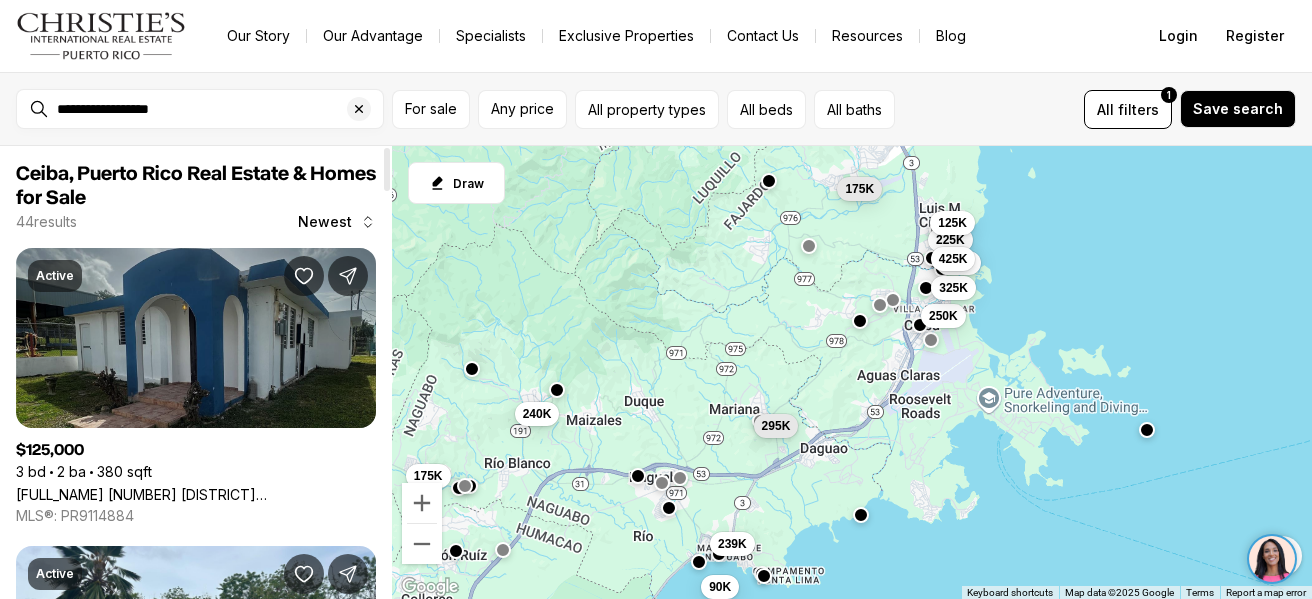 click on "Luis M Cintron 103 B BO. QUEBRADA VUELTAS, FAJARDO PR, 00738" at bounding box center [196, 494] 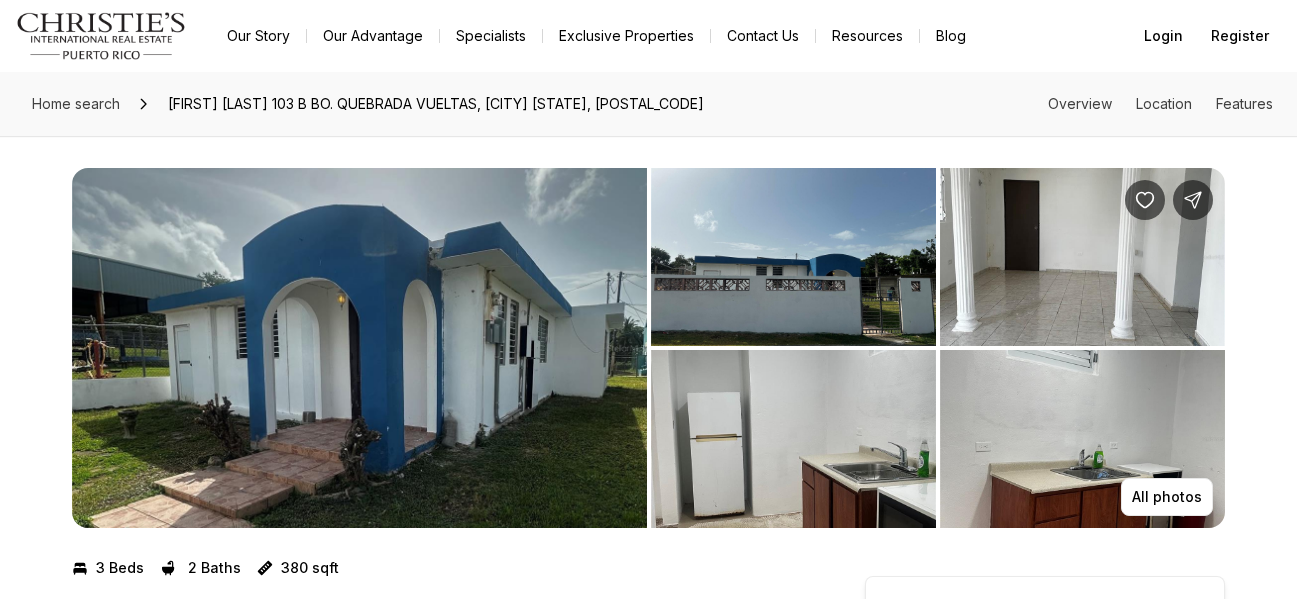 scroll, scrollTop: 0, scrollLeft: 0, axis: both 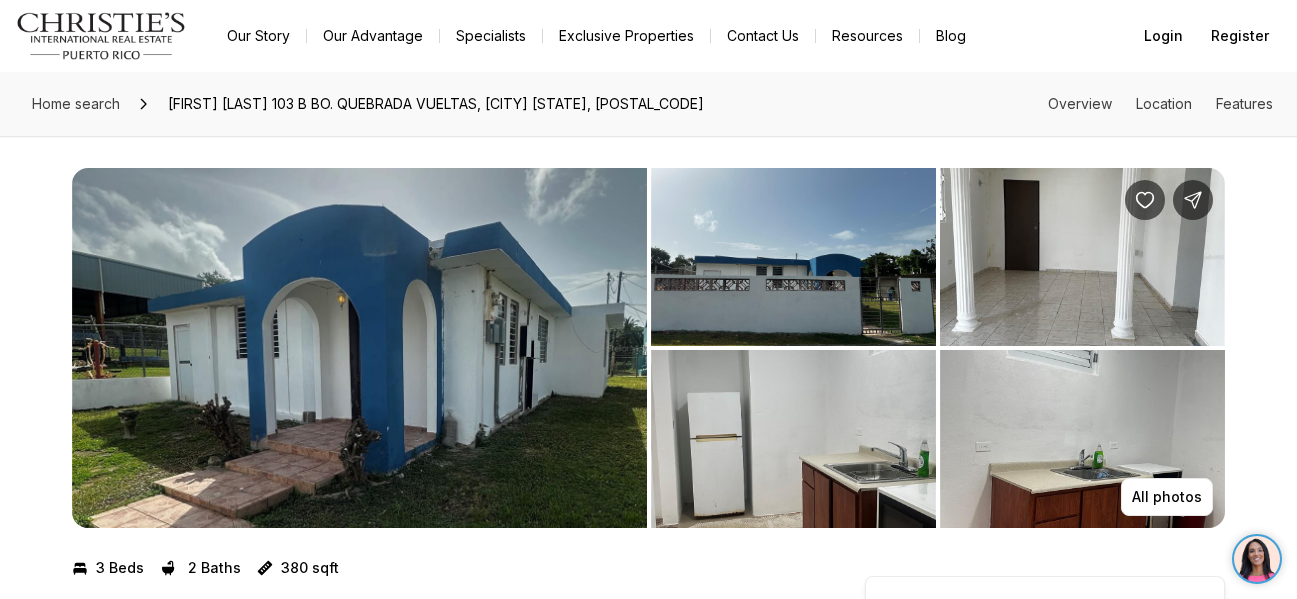 click at bounding box center [359, 348] 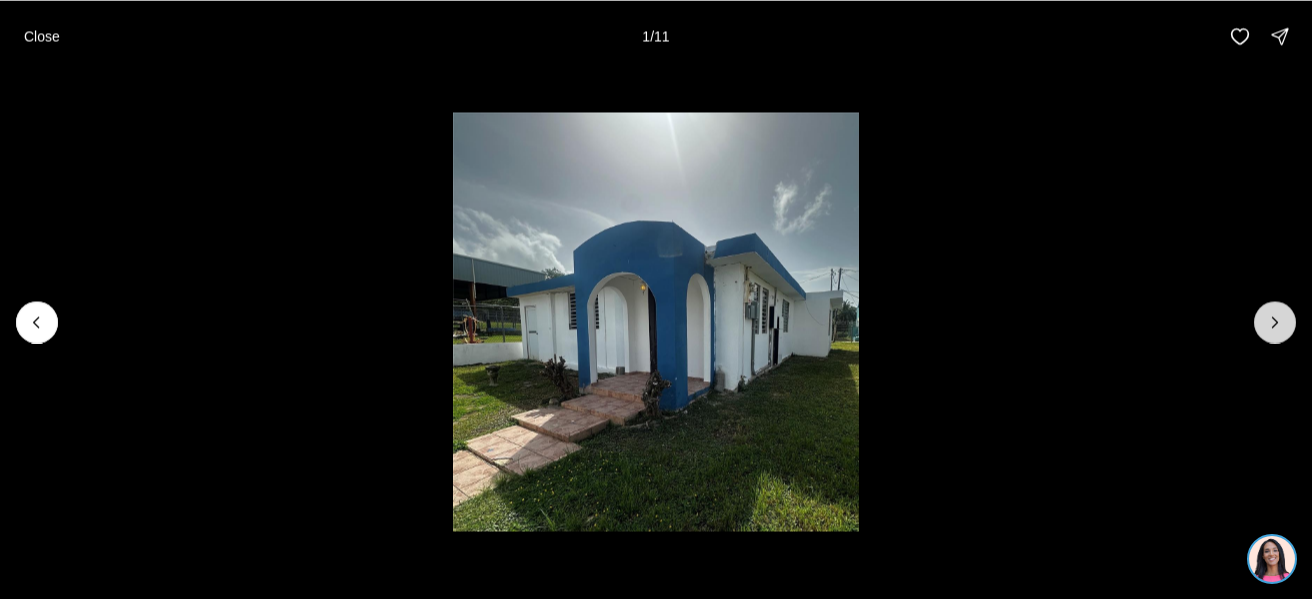 click at bounding box center [1275, 322] 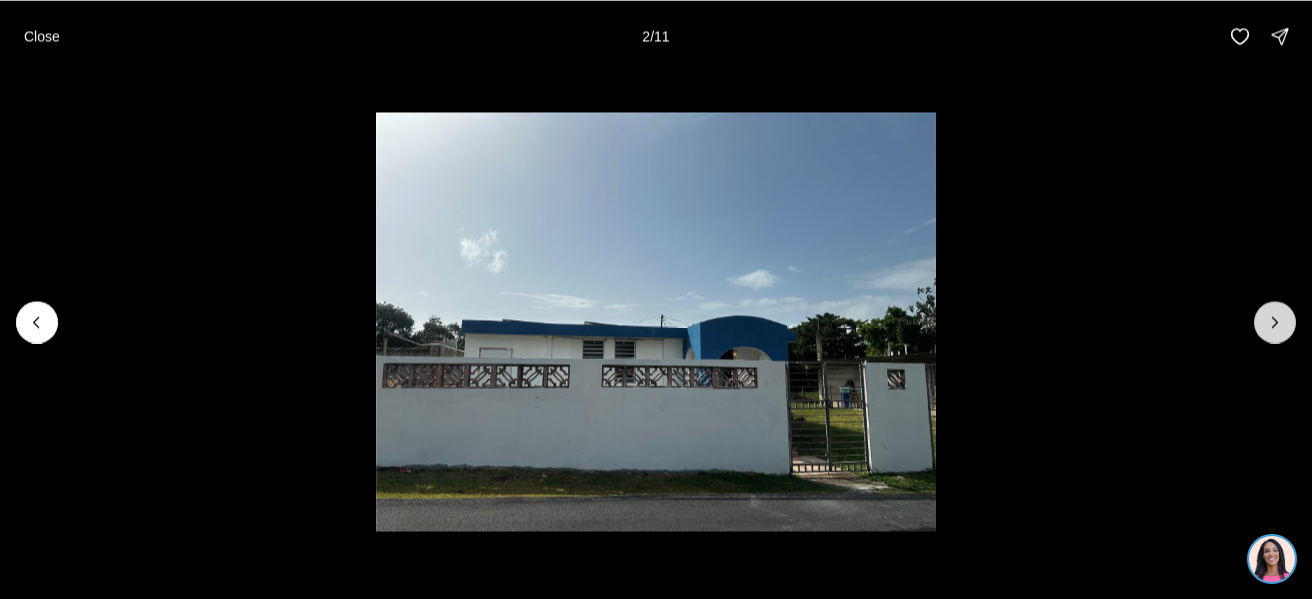 click at bounding box center [1275, 322] 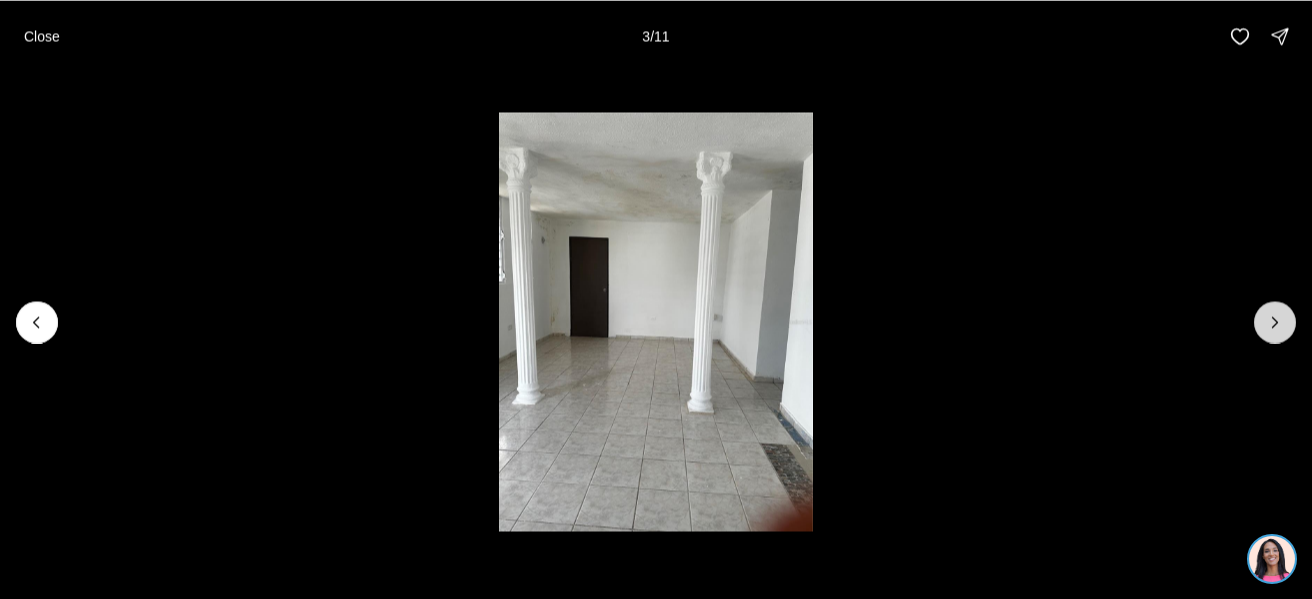 click at bounding box center (1275, 322) 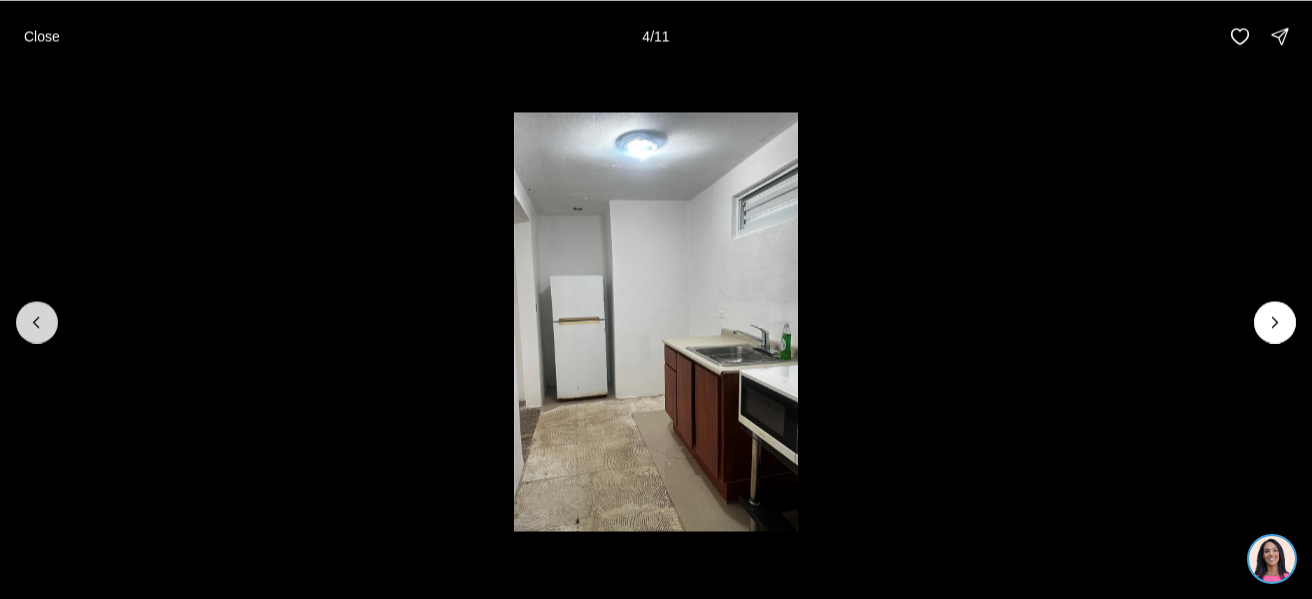 click at bounding box center [37, 322] 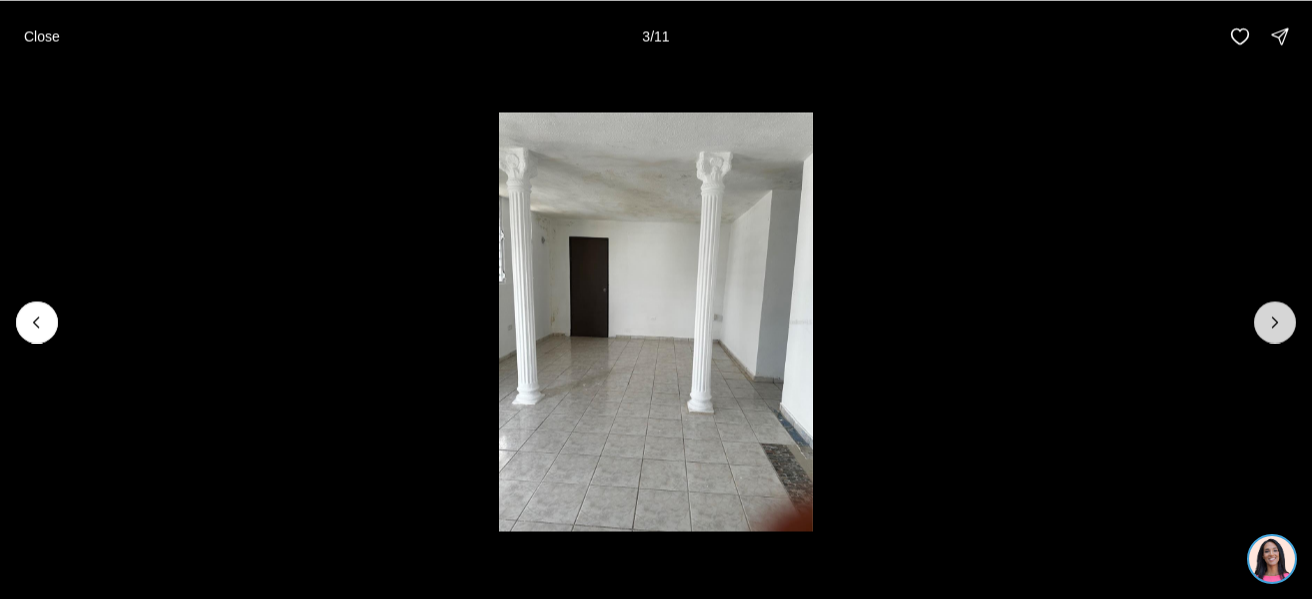 click 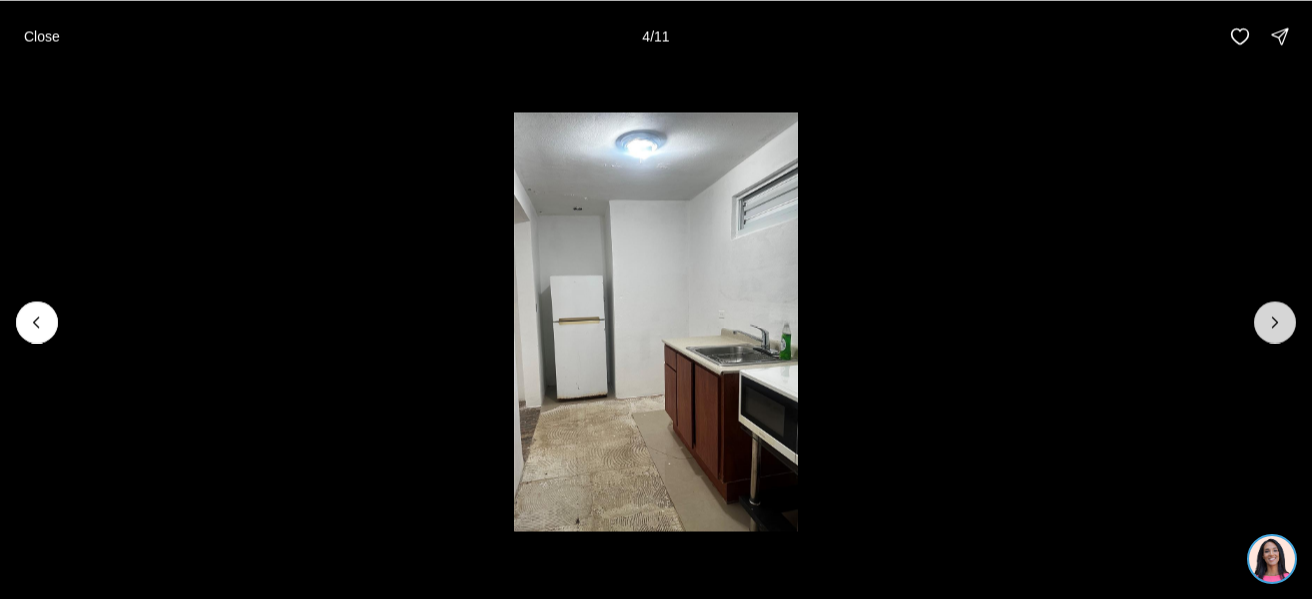 click 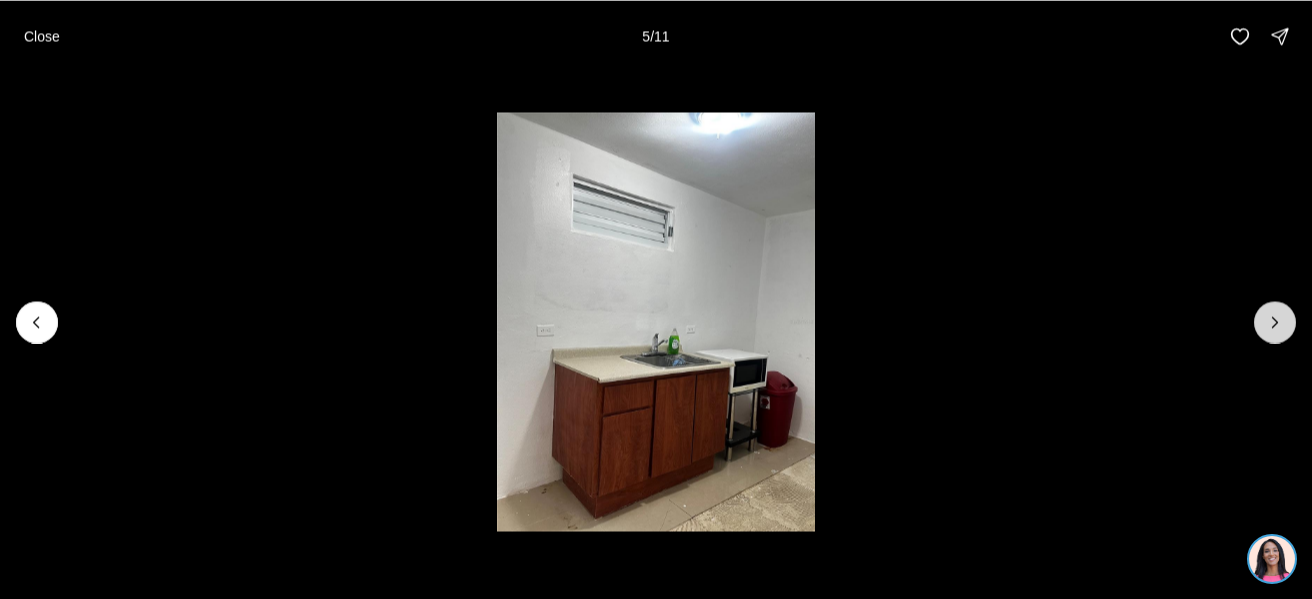 click 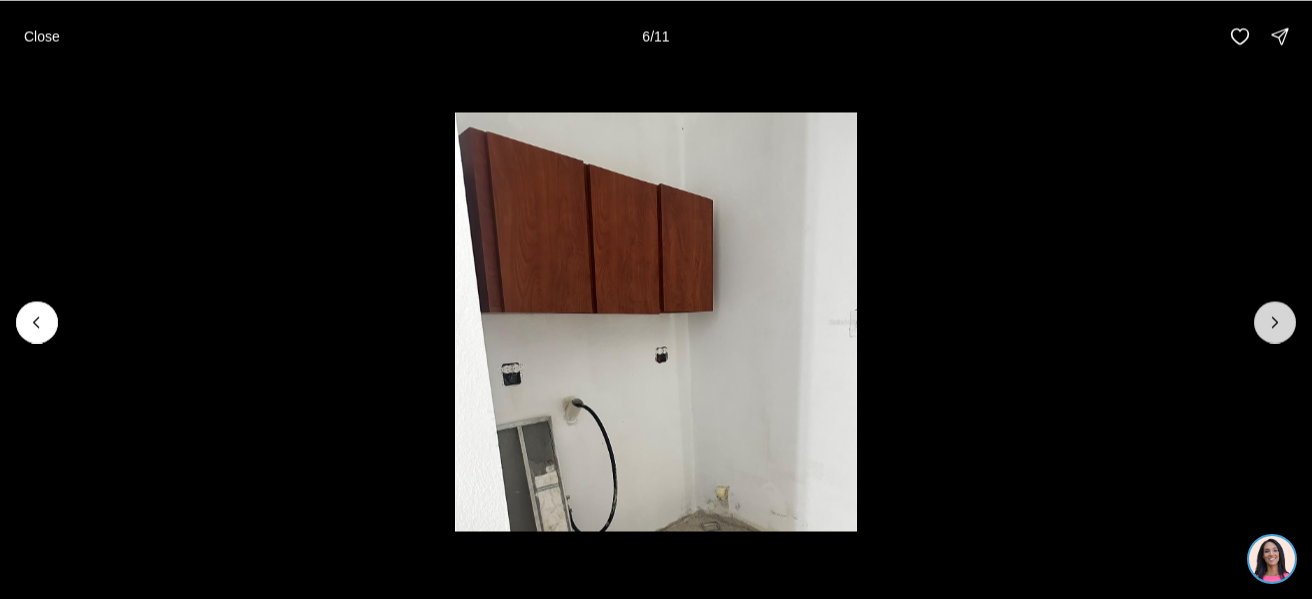 click 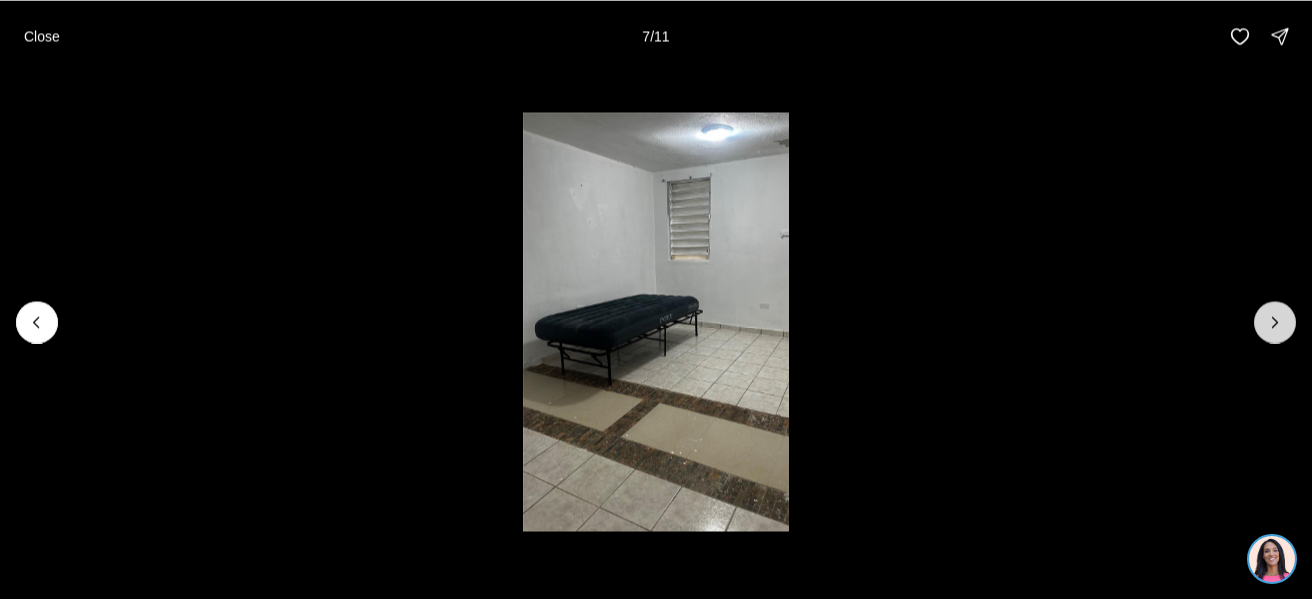 click 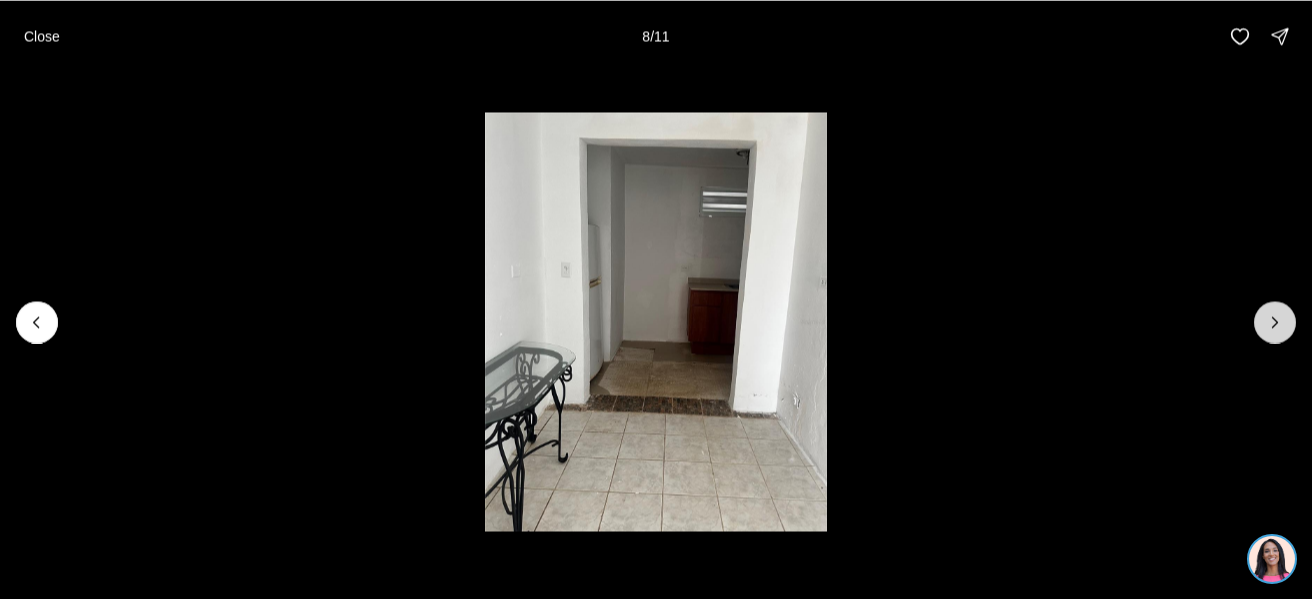 click 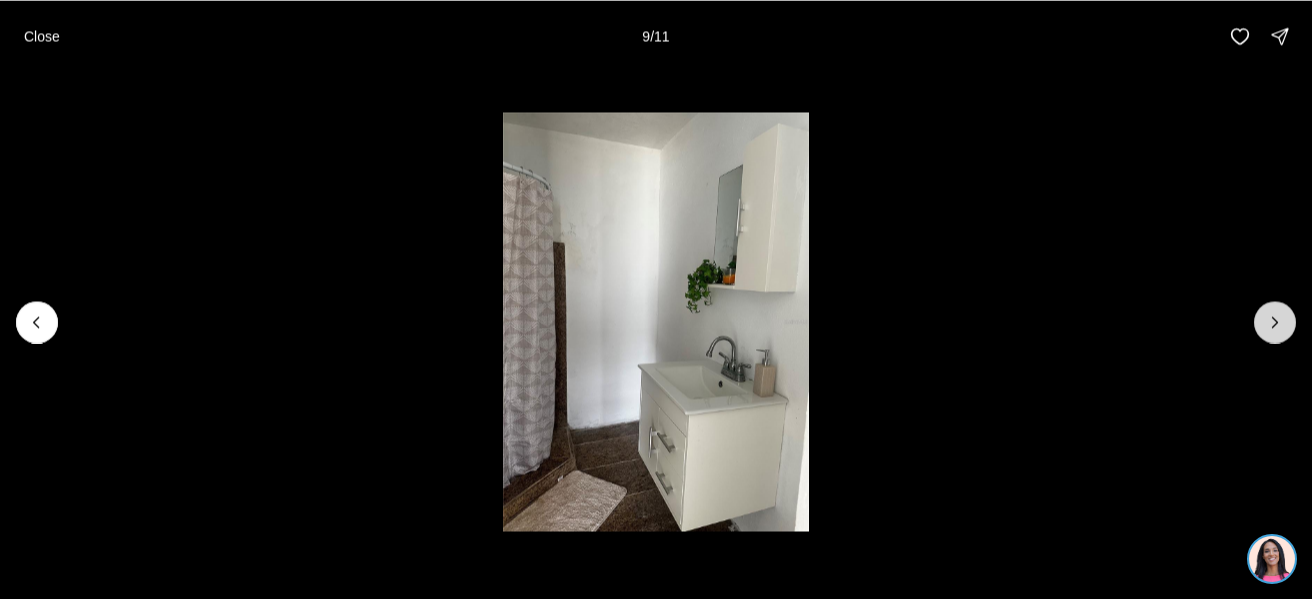 click 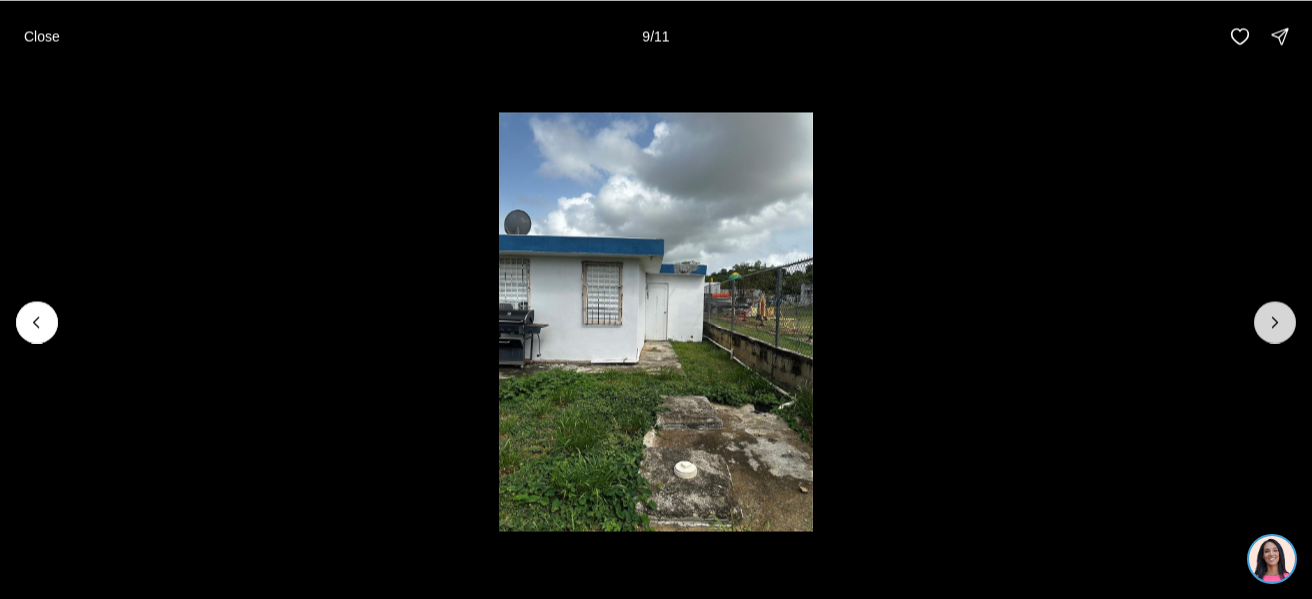 click 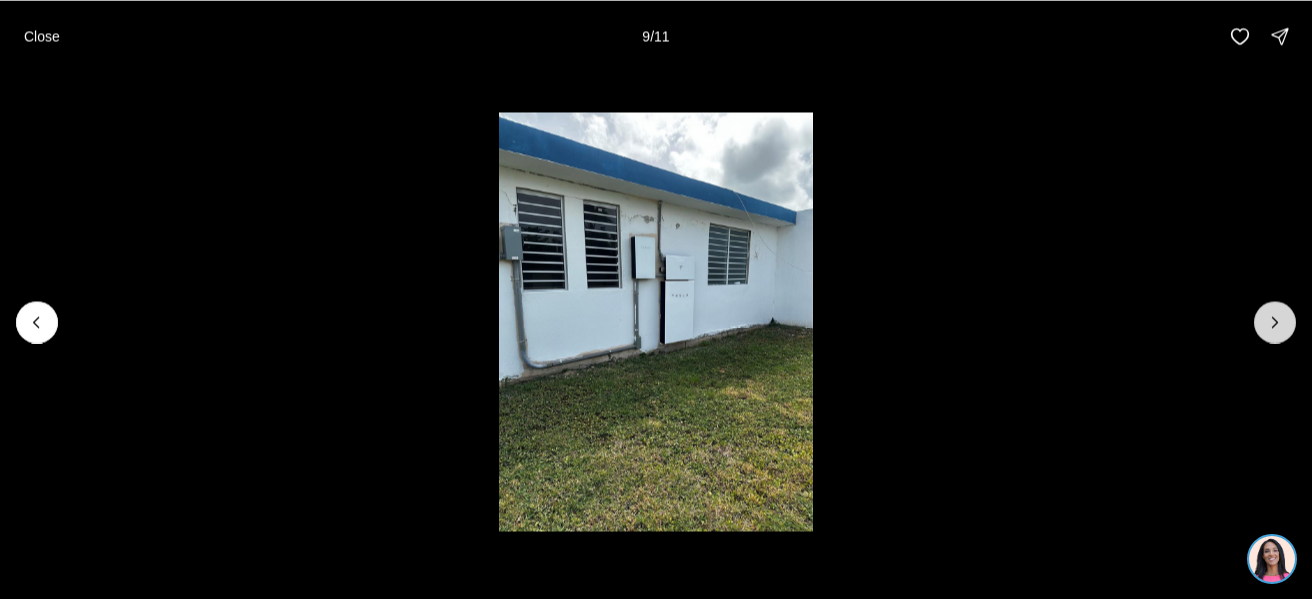 click 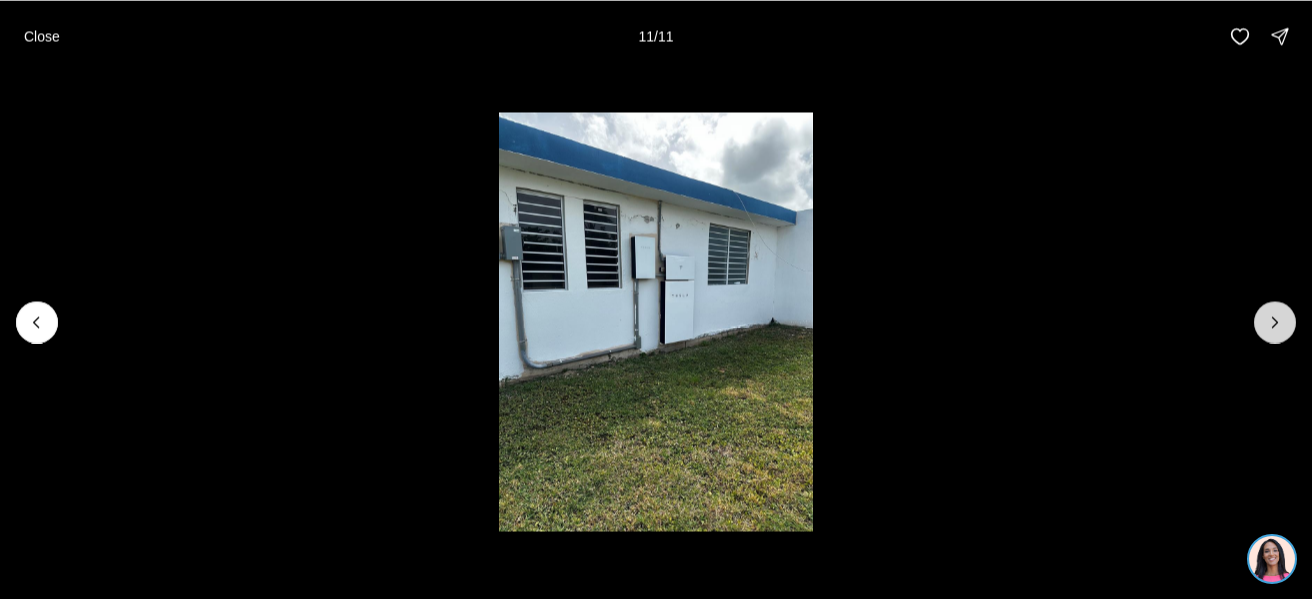 click at bounding box center [1275, 322] 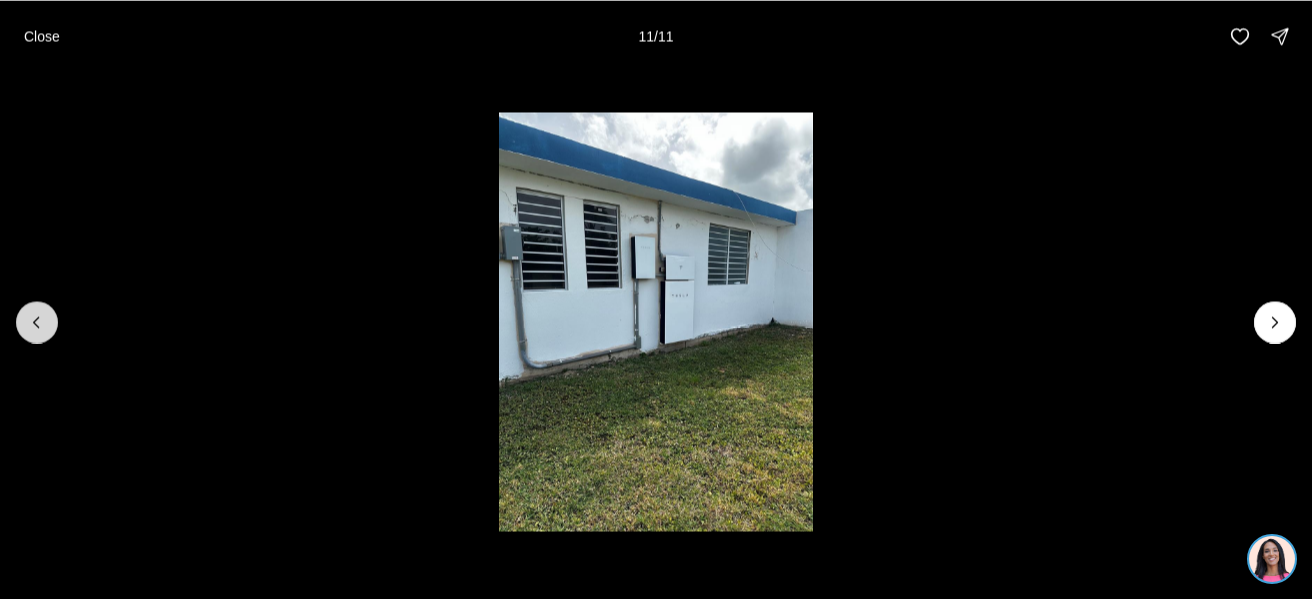 click at bounding box center [37, 322] 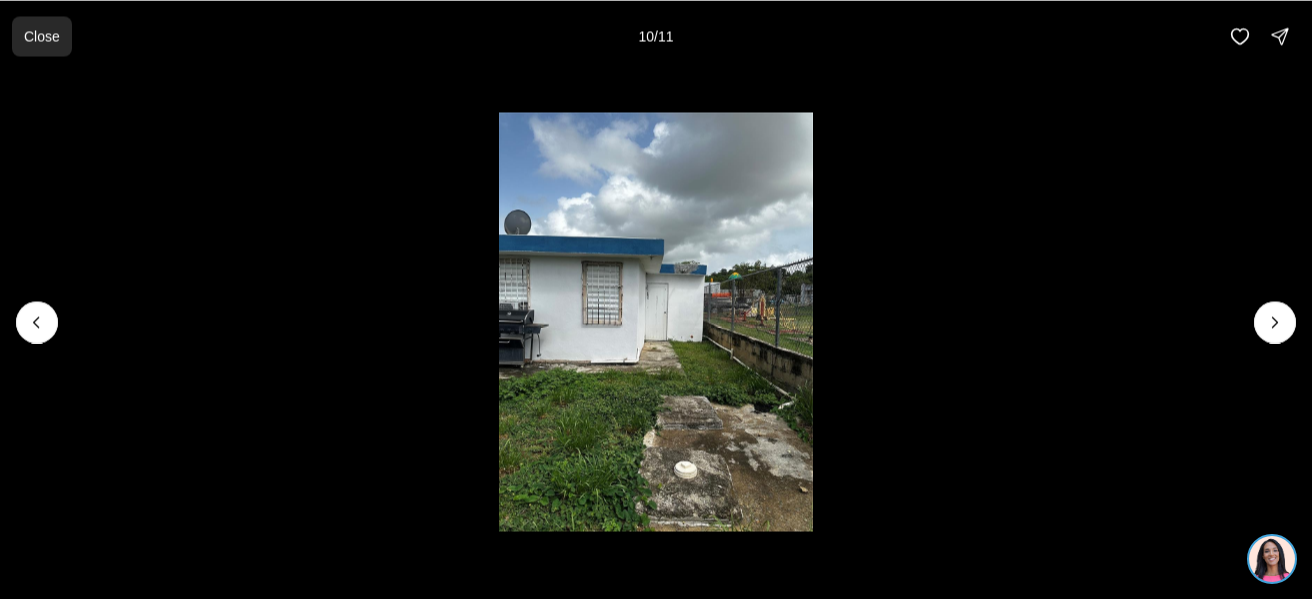 click on "Close" at bounding box center (42, 36) 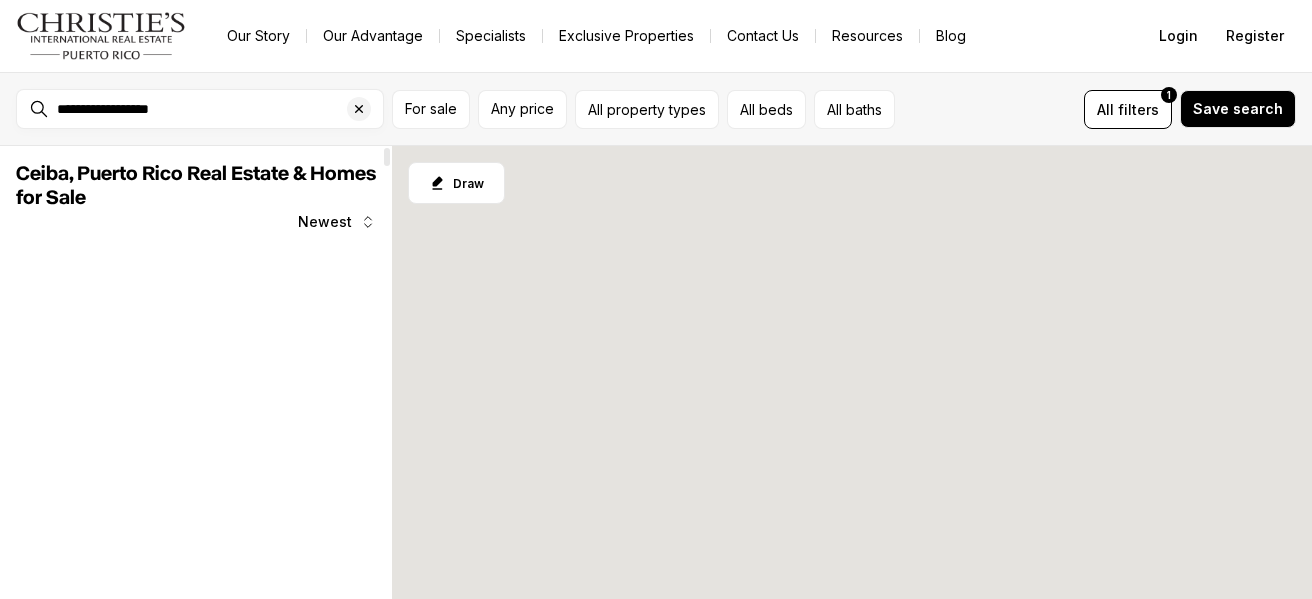 scroll, scrollTop: 0, scrollLeft: 0, axis: both 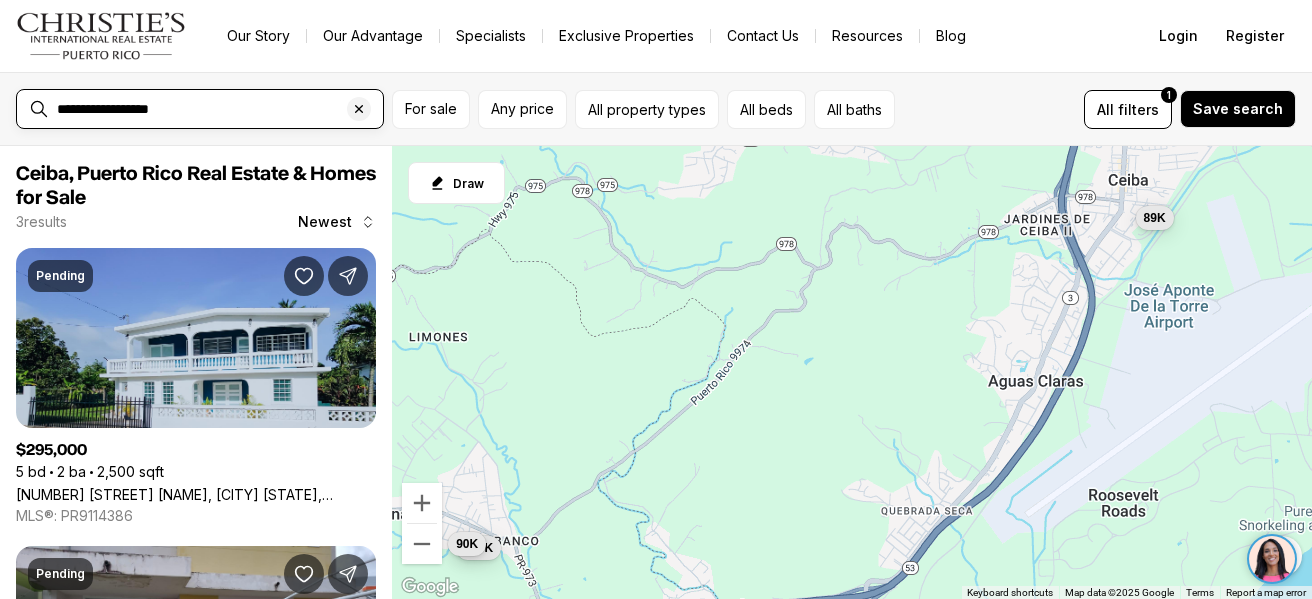drag, startPoint x: 214, startPoint y: 101, endPoint x: -53, endPoint y: 36, distance: 274.7981 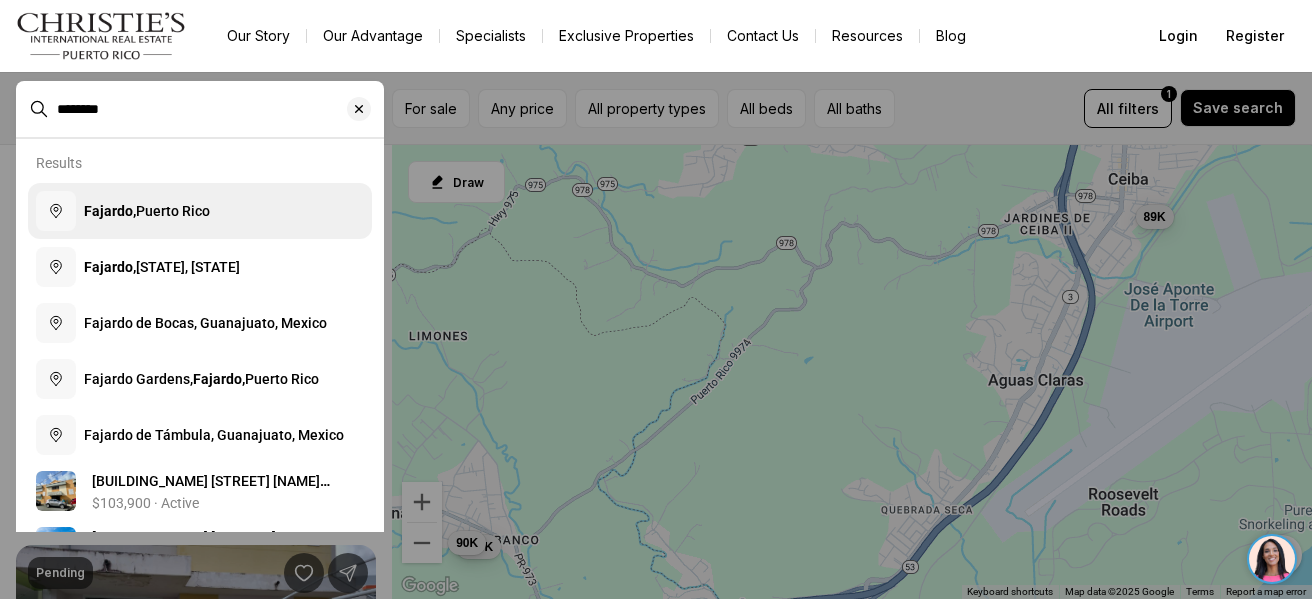 type on "********" 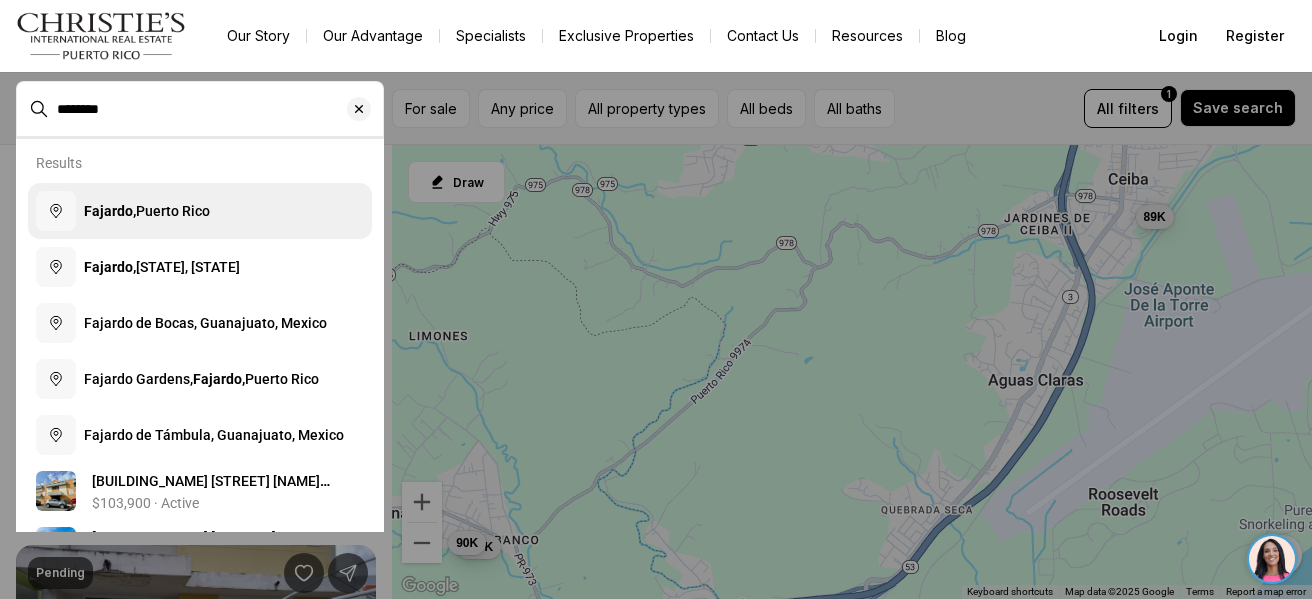 click on "Fajardo," at bounding box center [110, 211] 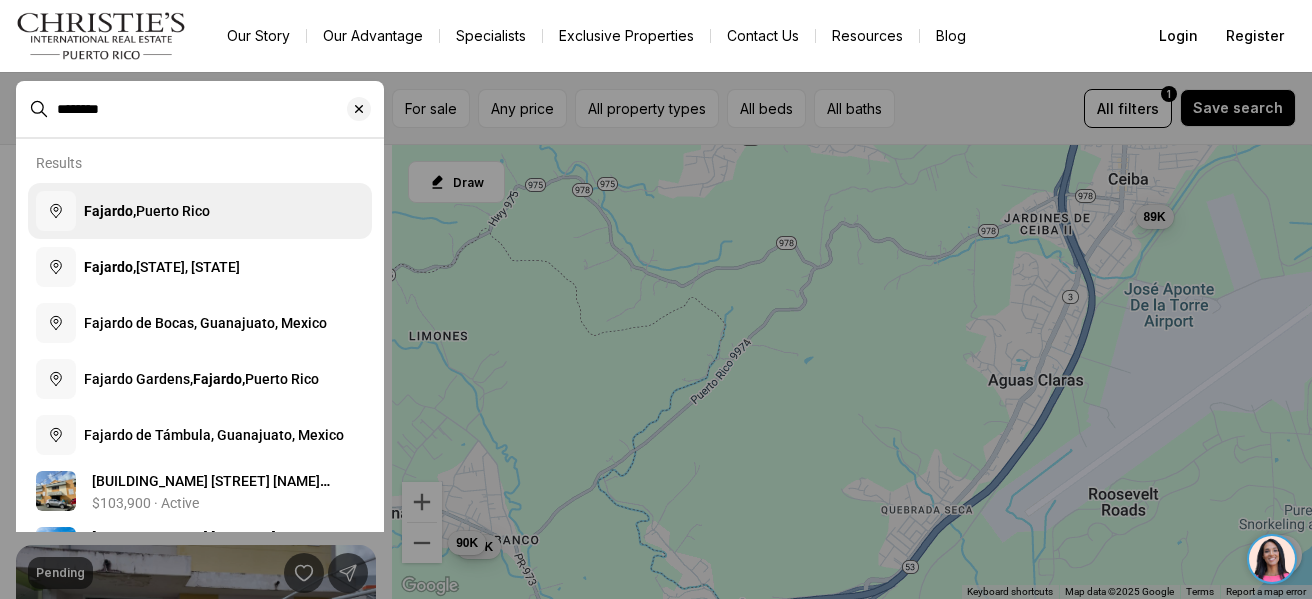 type 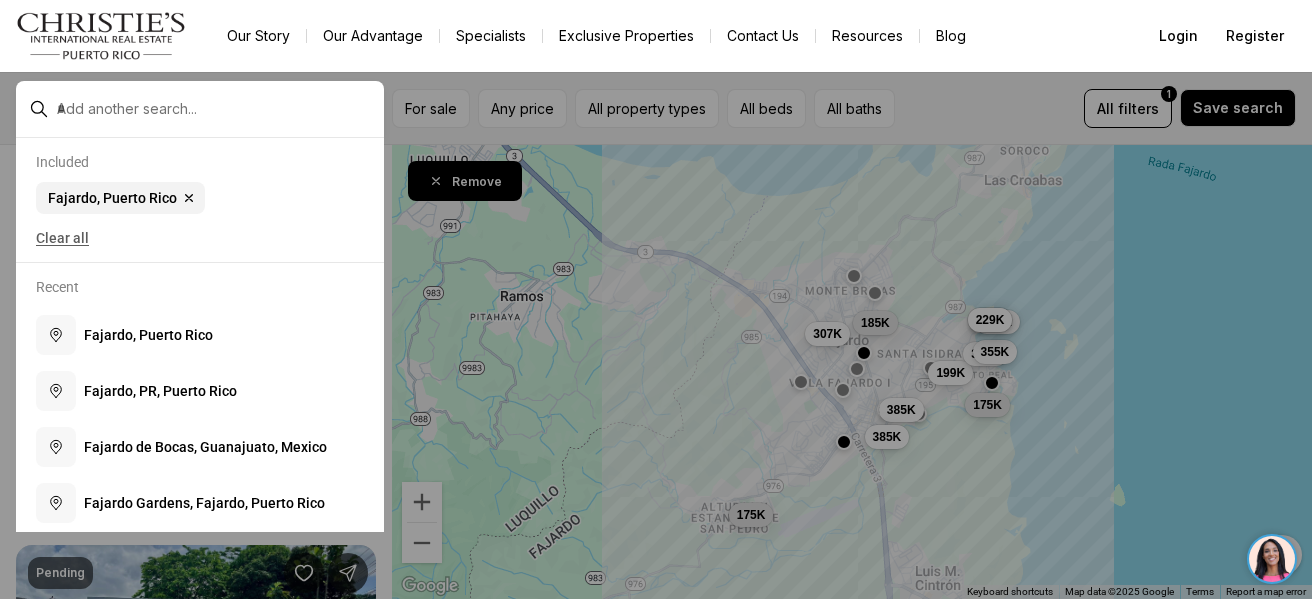 scroll, scrollTop: 0, scrollLeft: 0, axis: both 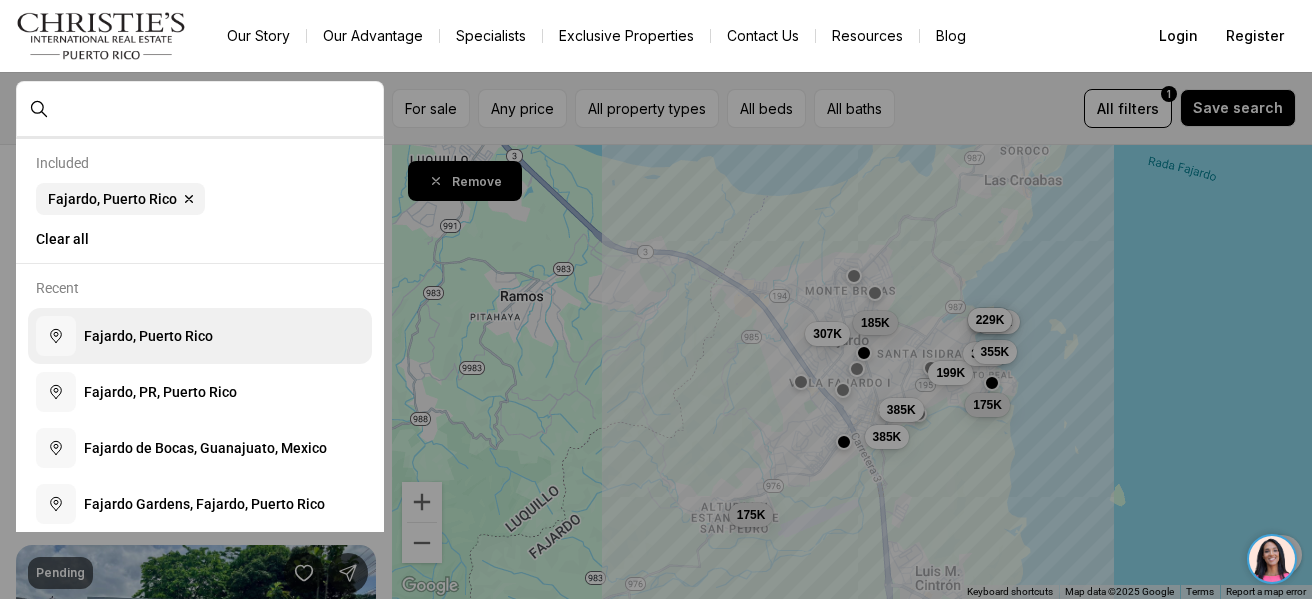 click on "F a j a r d o ,   P u e r t o   R i c o" at bounding box center [148, 336] 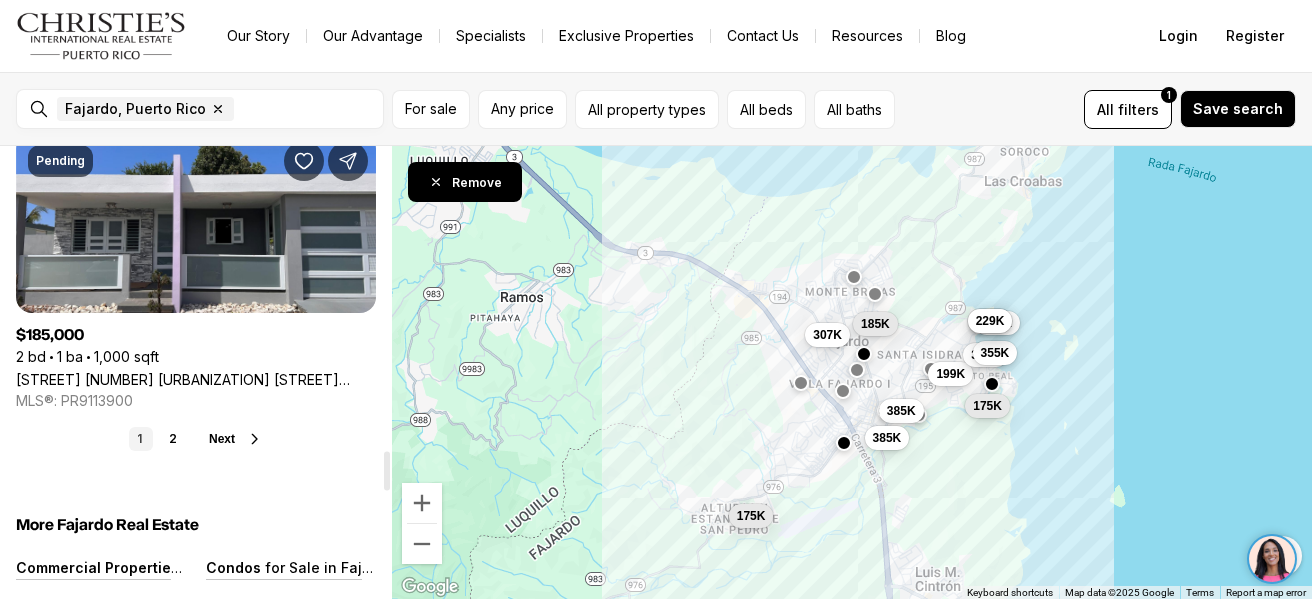 scroll, scrollTop: 3500, scrollLeft: 0, axis: vertical 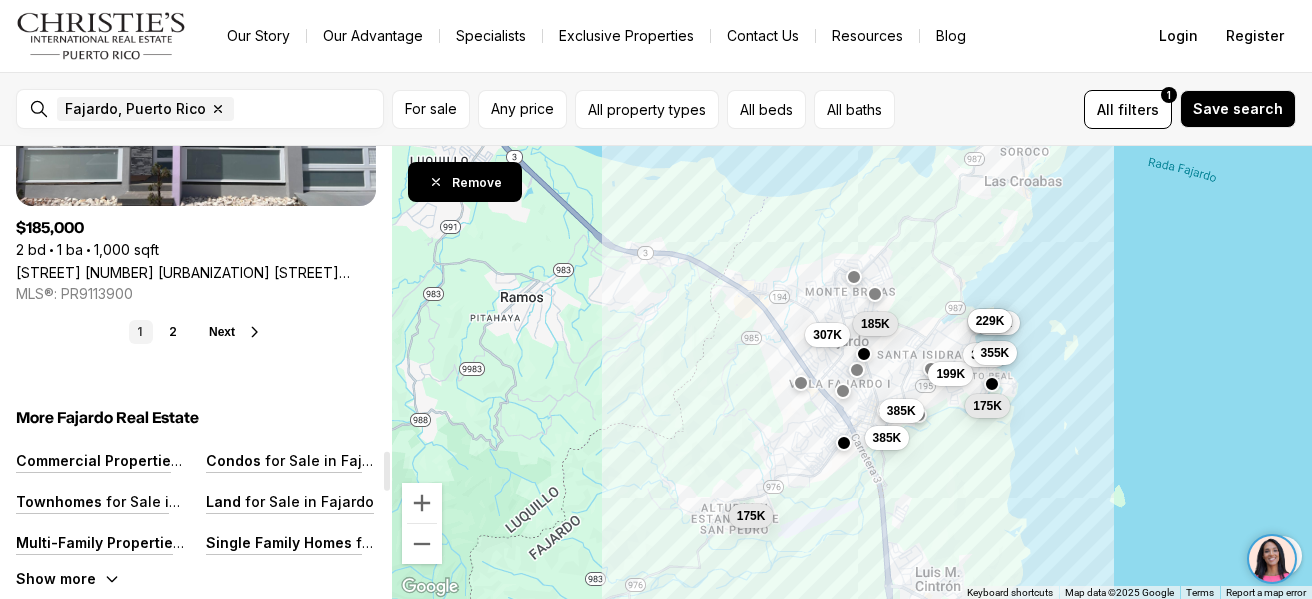 click on "Next" at bounding box center [222, 332] 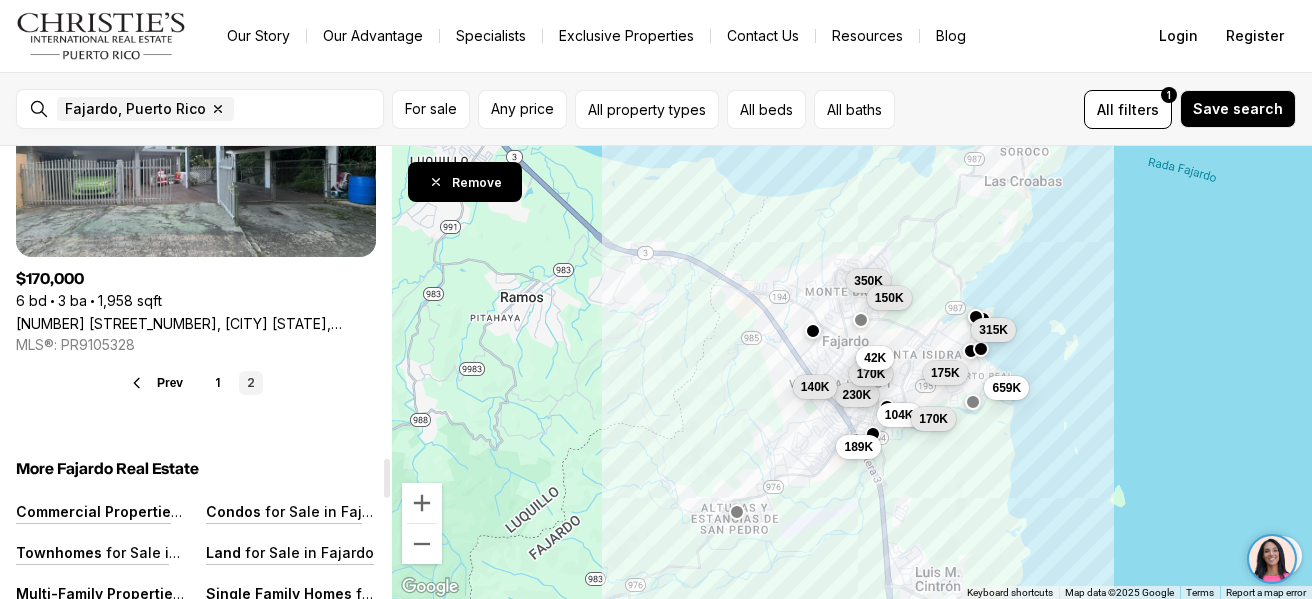 scroll, scrollTop: 3600, scrollLeft: 0, axis: vertical 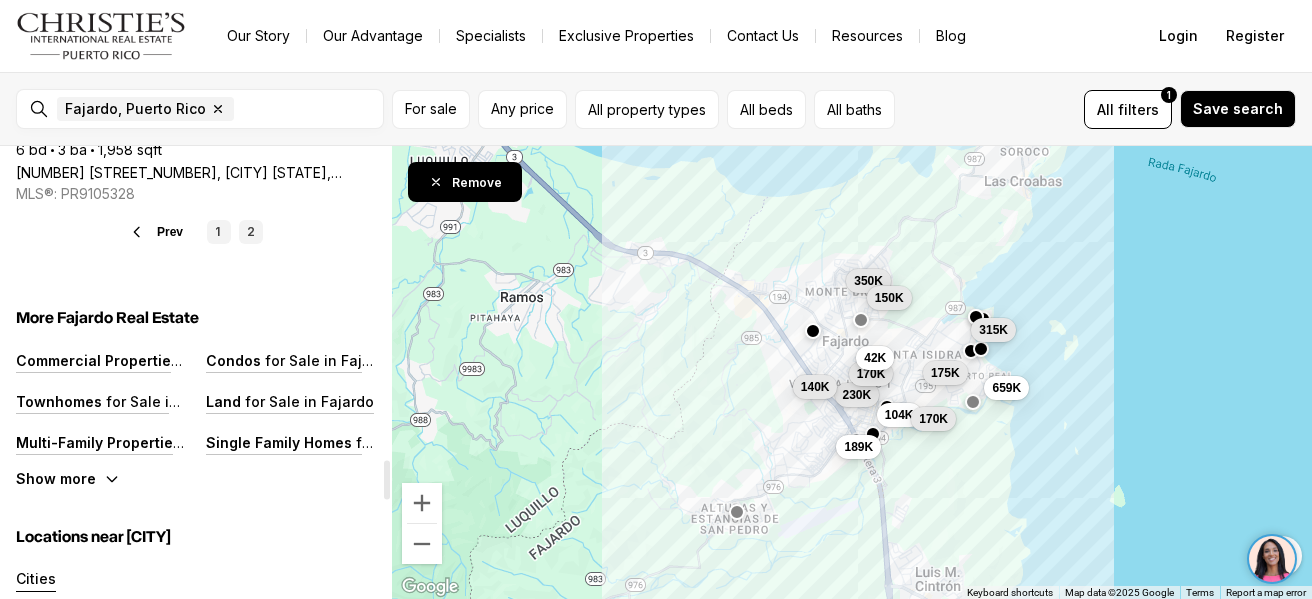 click on "1" at bounding box center [219, 232] 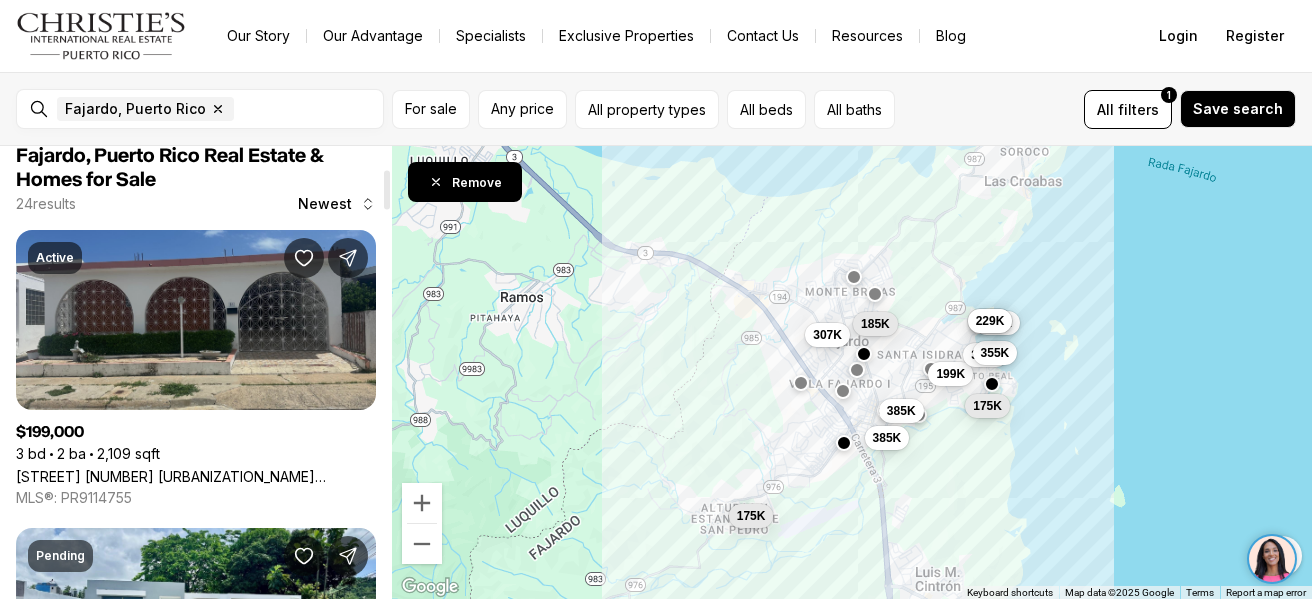 scroll, scrollTop: 0, scrollLeft: 0, axis: both 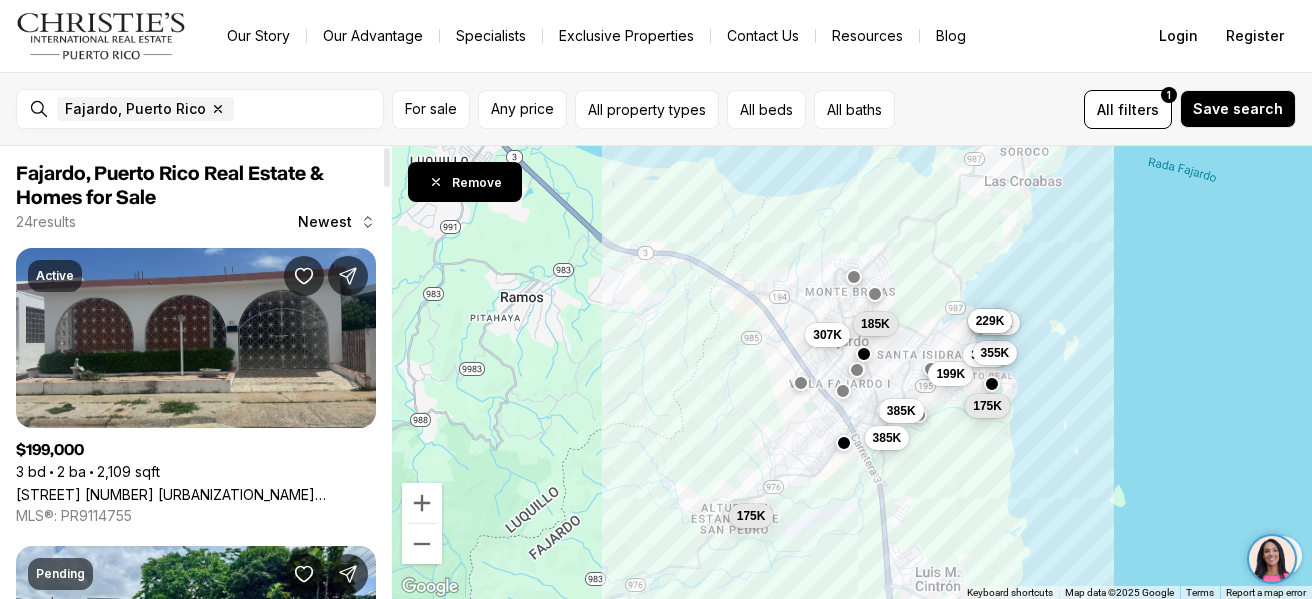 click on "[STREET] [NUMBER], [CITY] [STATE], [POSTAL_CODE]" at bounding box center (196, 494) 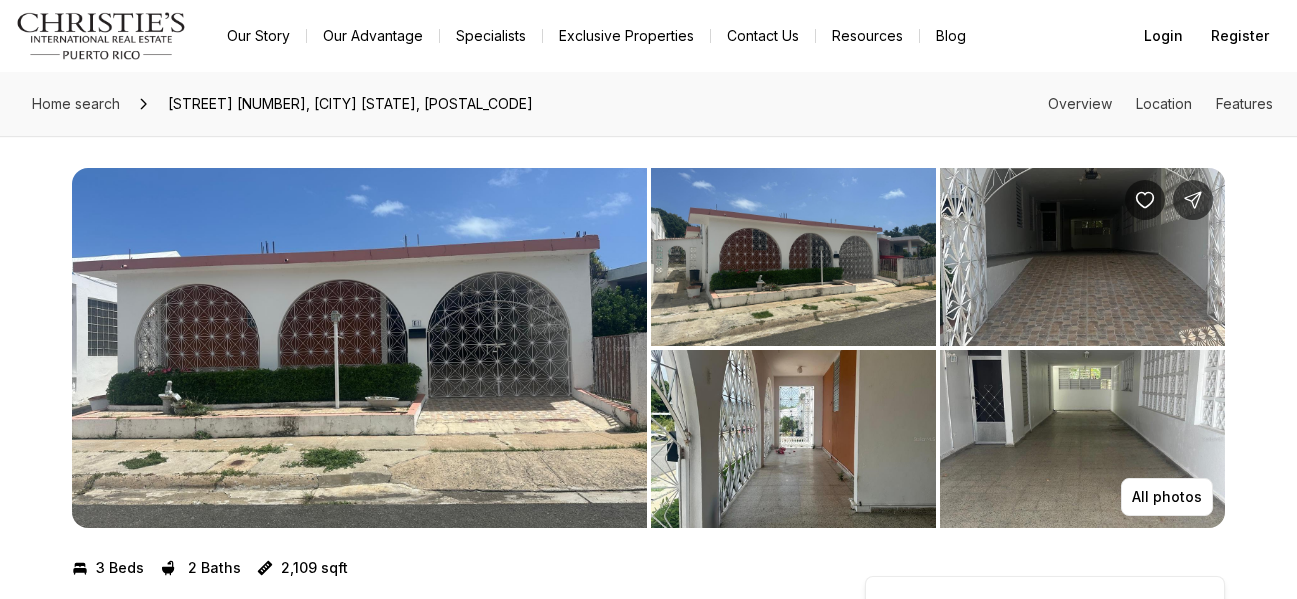 scroll, scrollTop: 0, scrollLeft: 0, axis: both 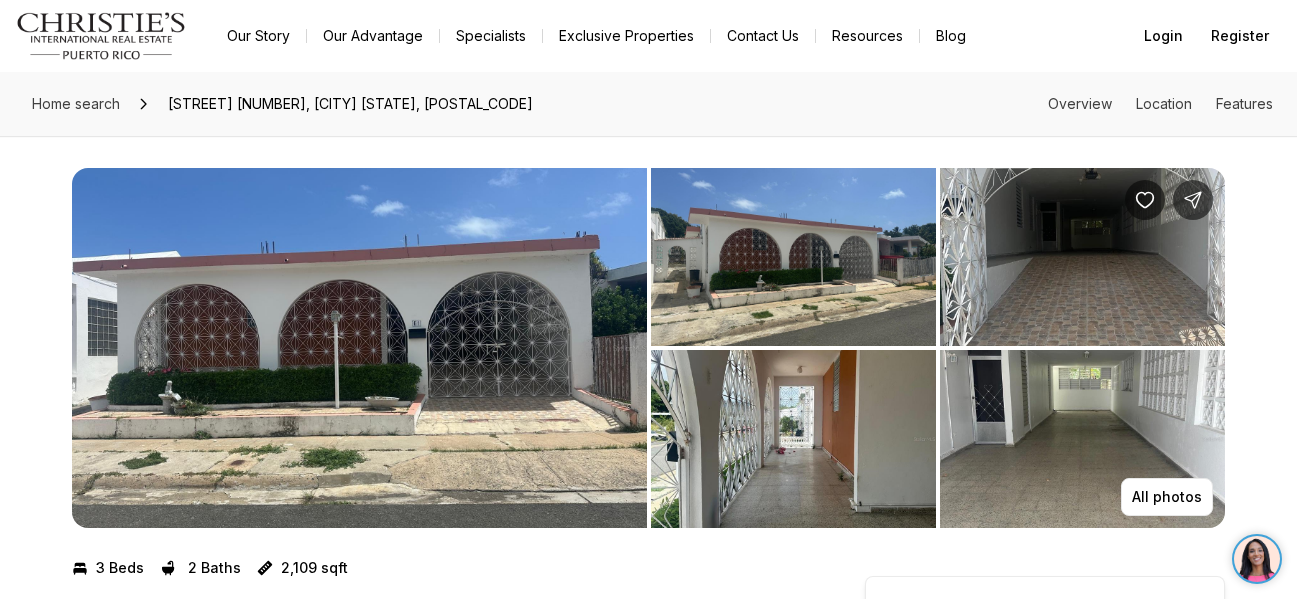 click at bounding box center (359, 348) 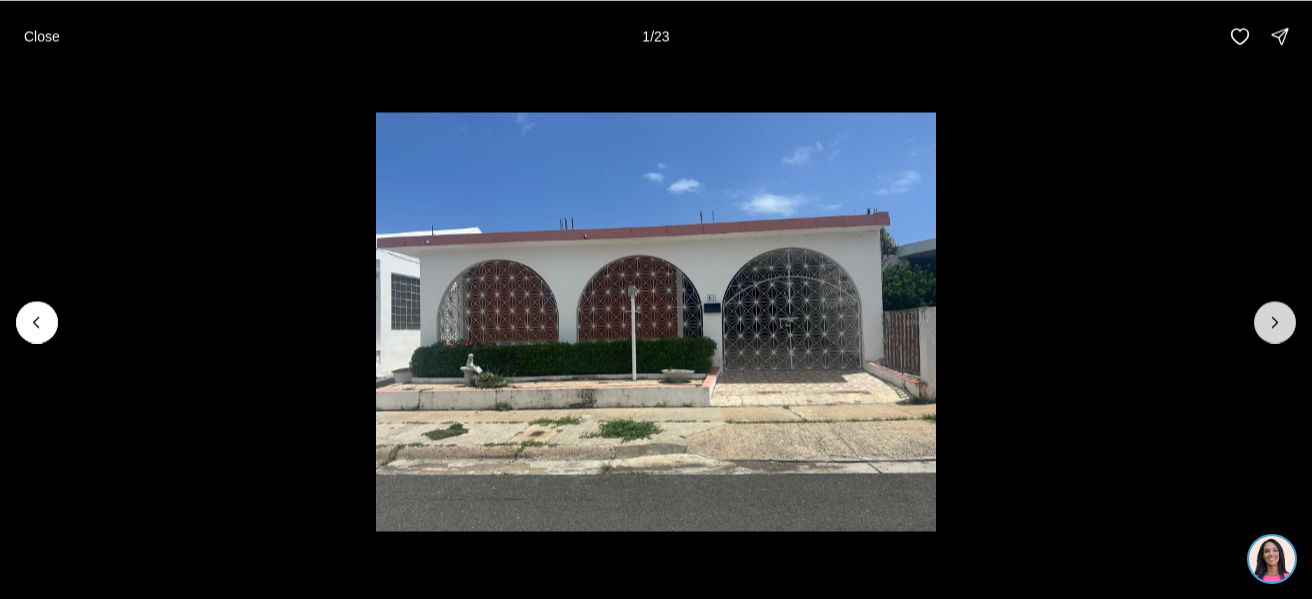 click 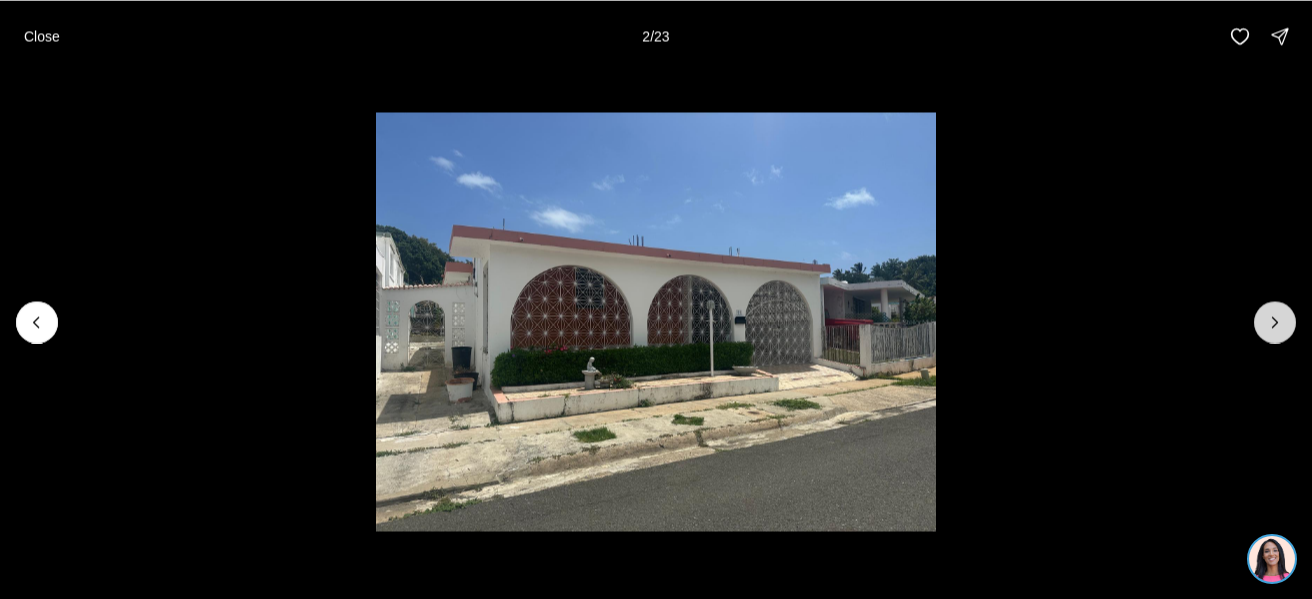 click 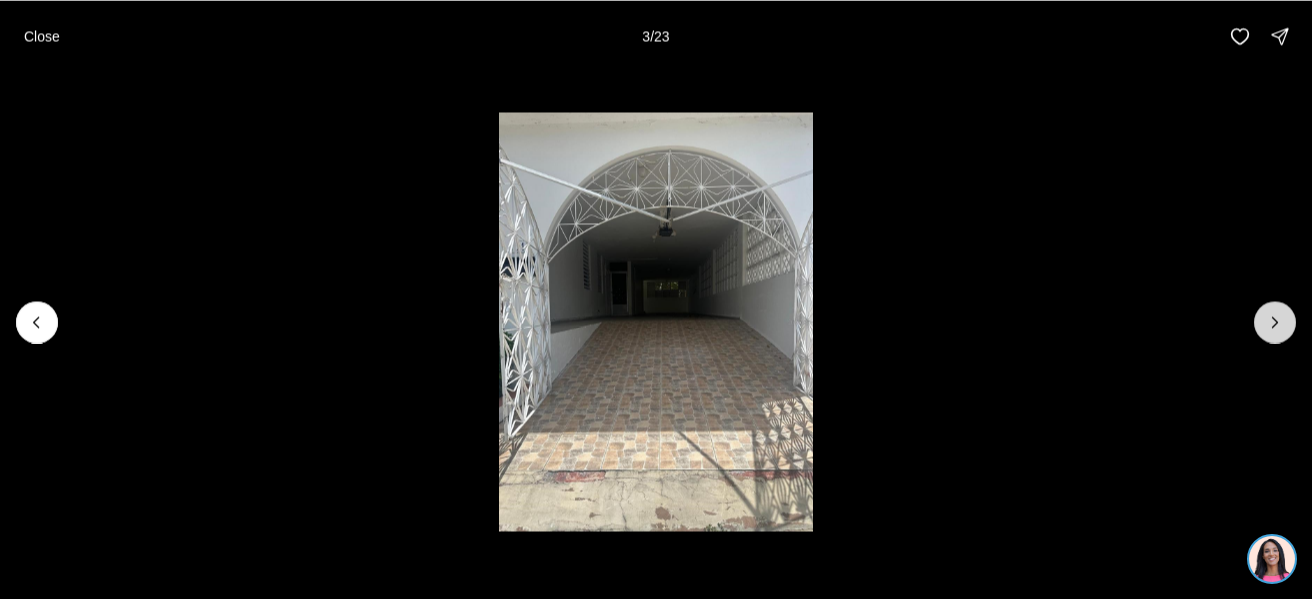 click 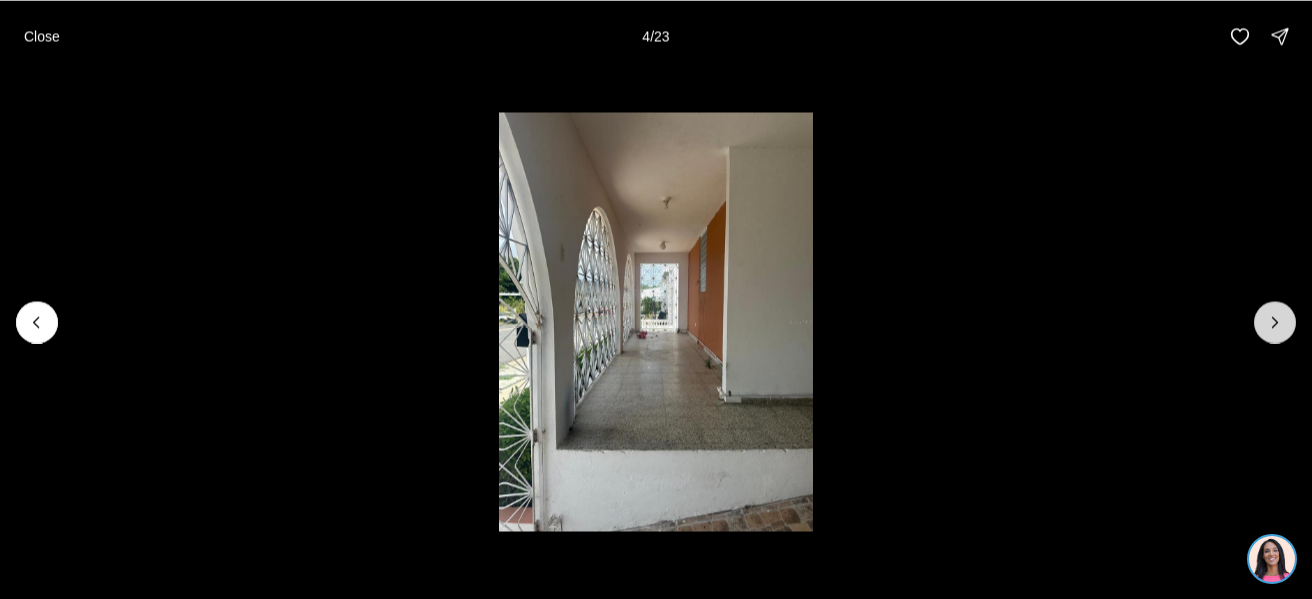 click 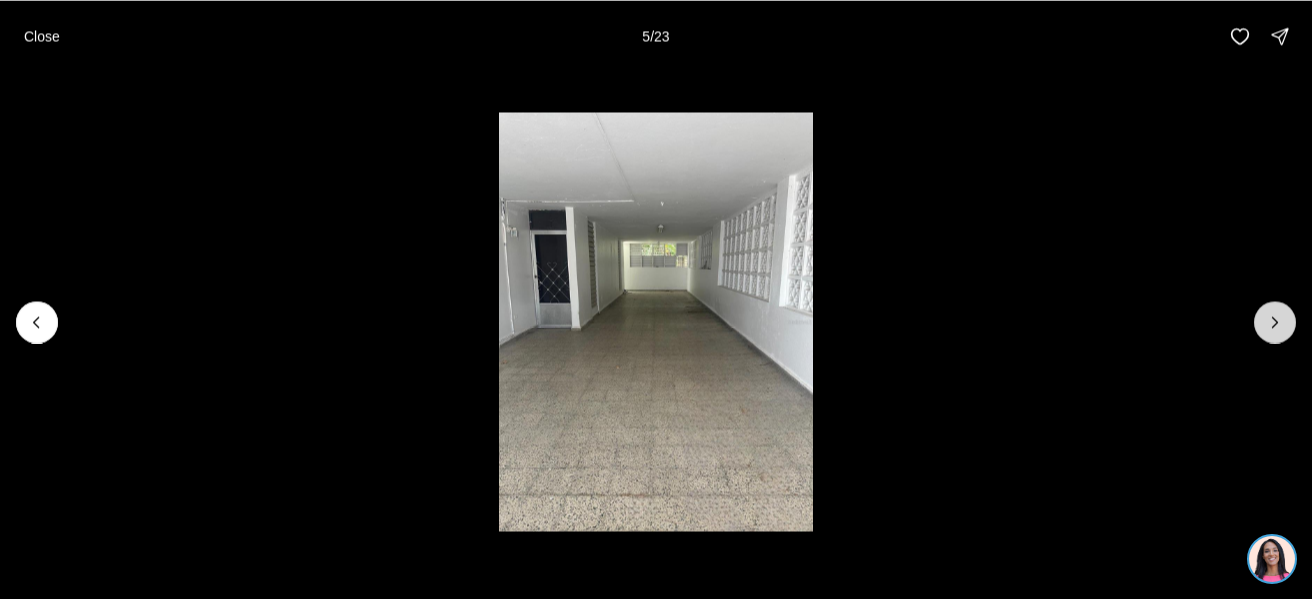 click 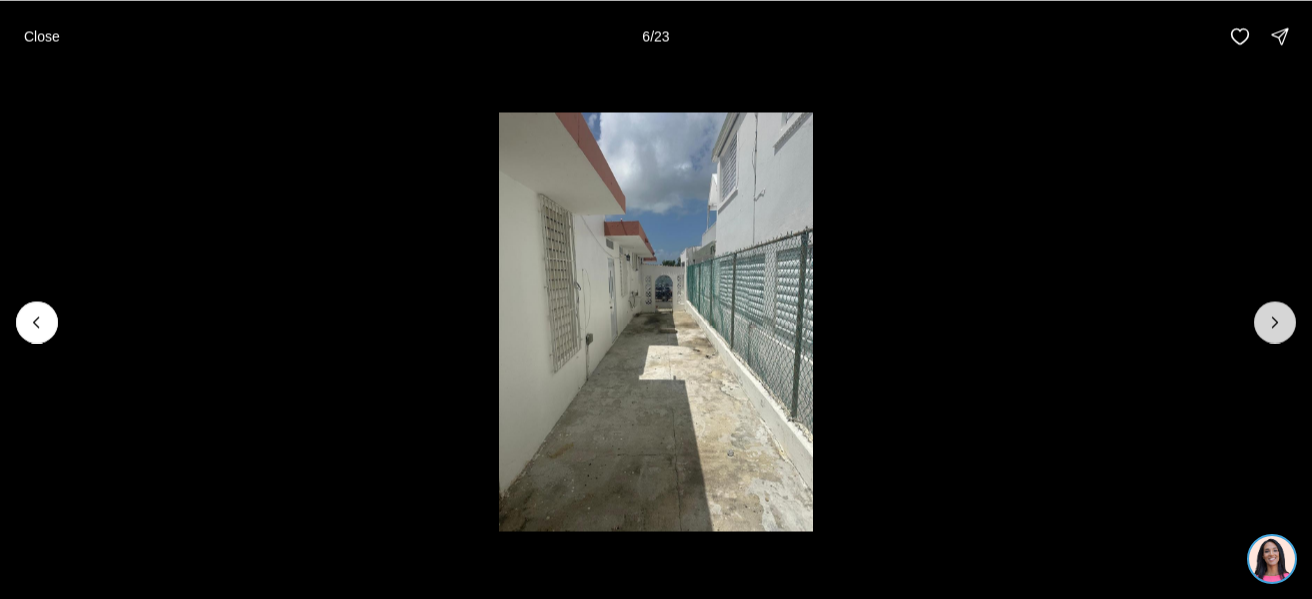 click 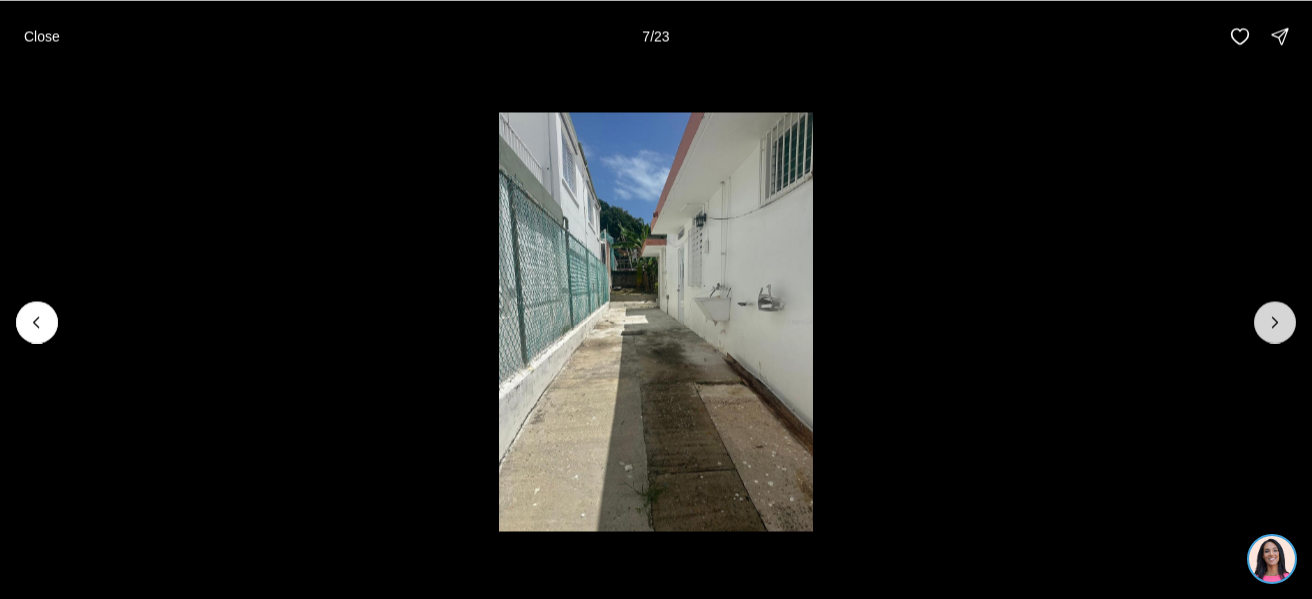 click 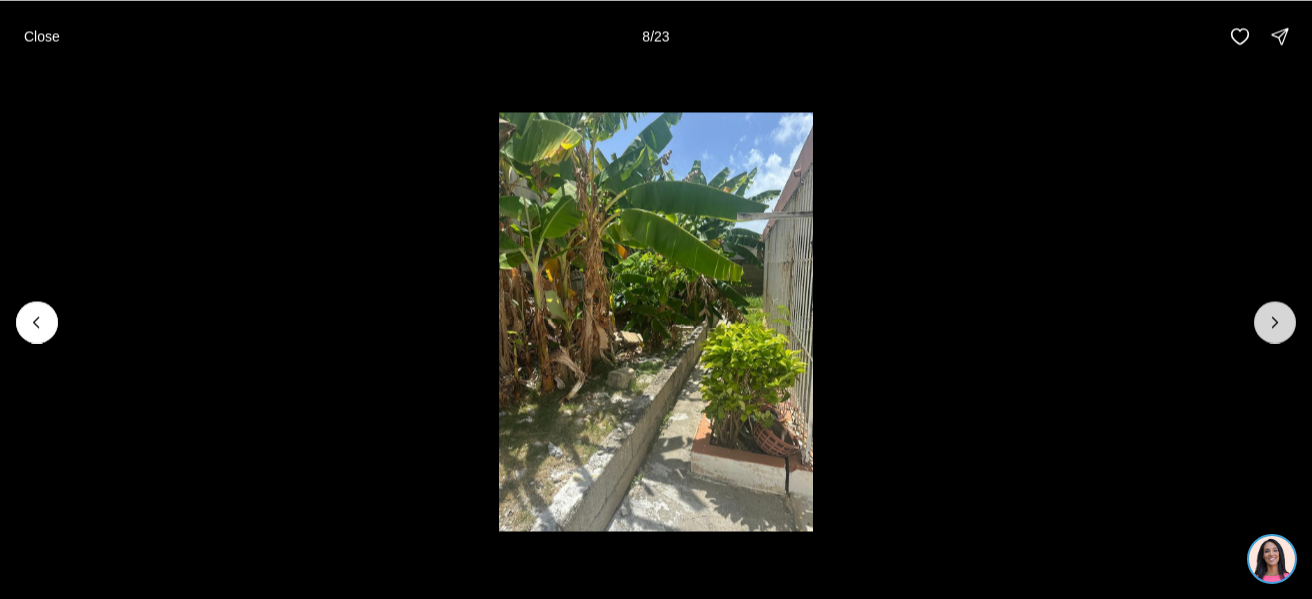 click 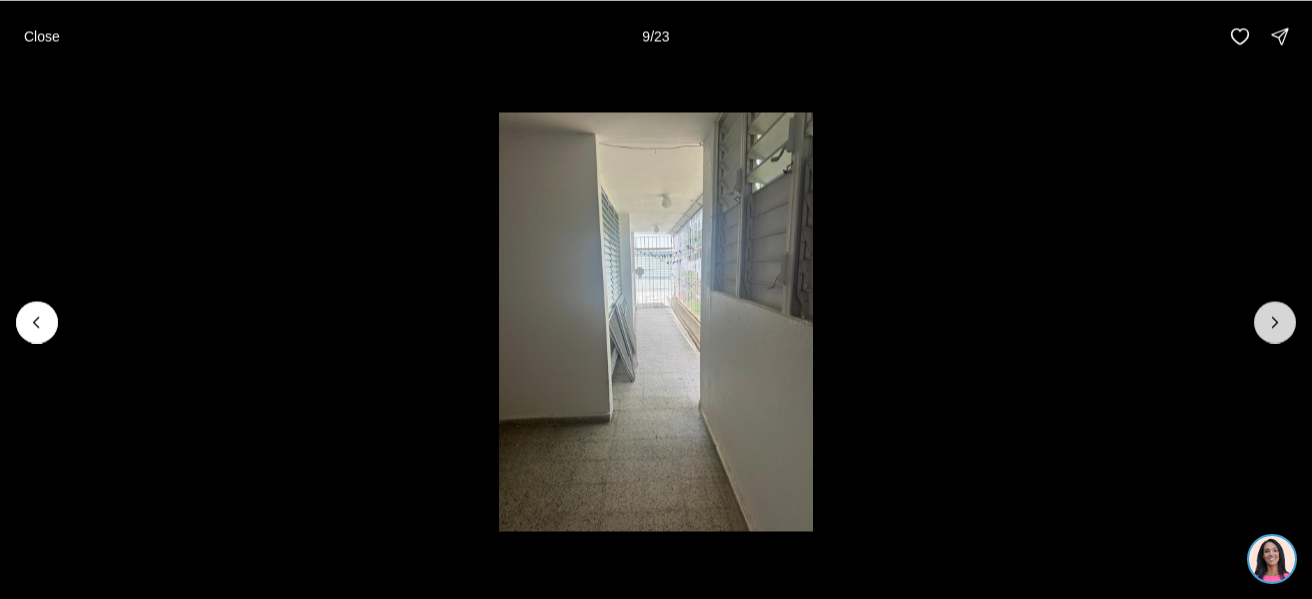 click 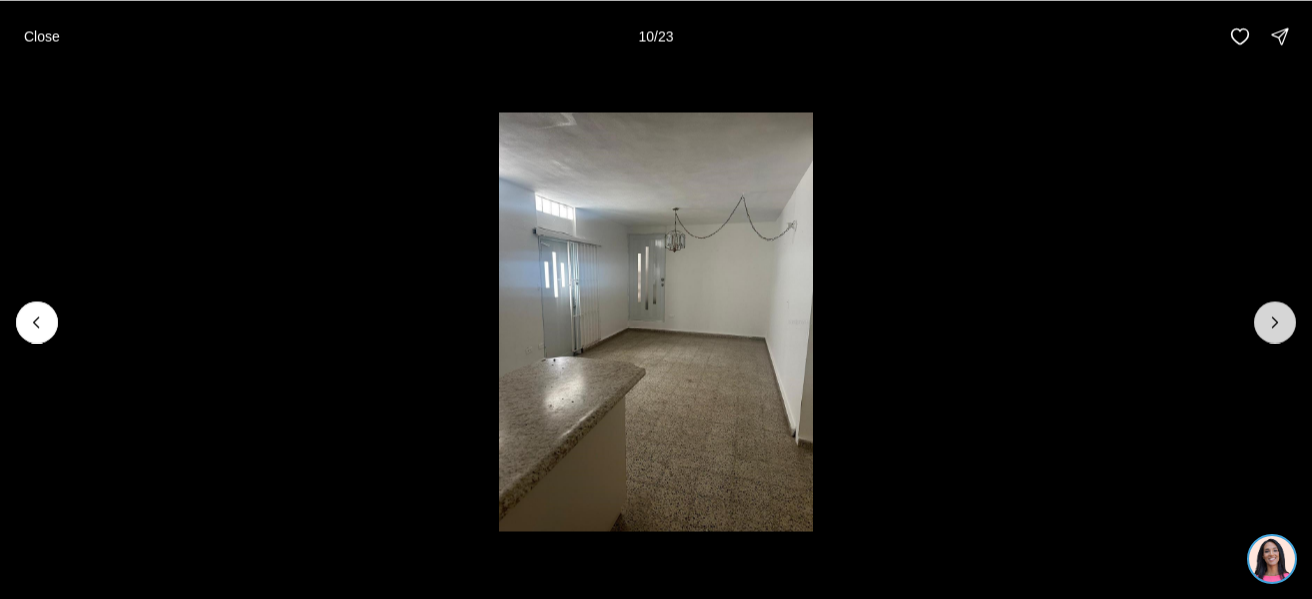 click 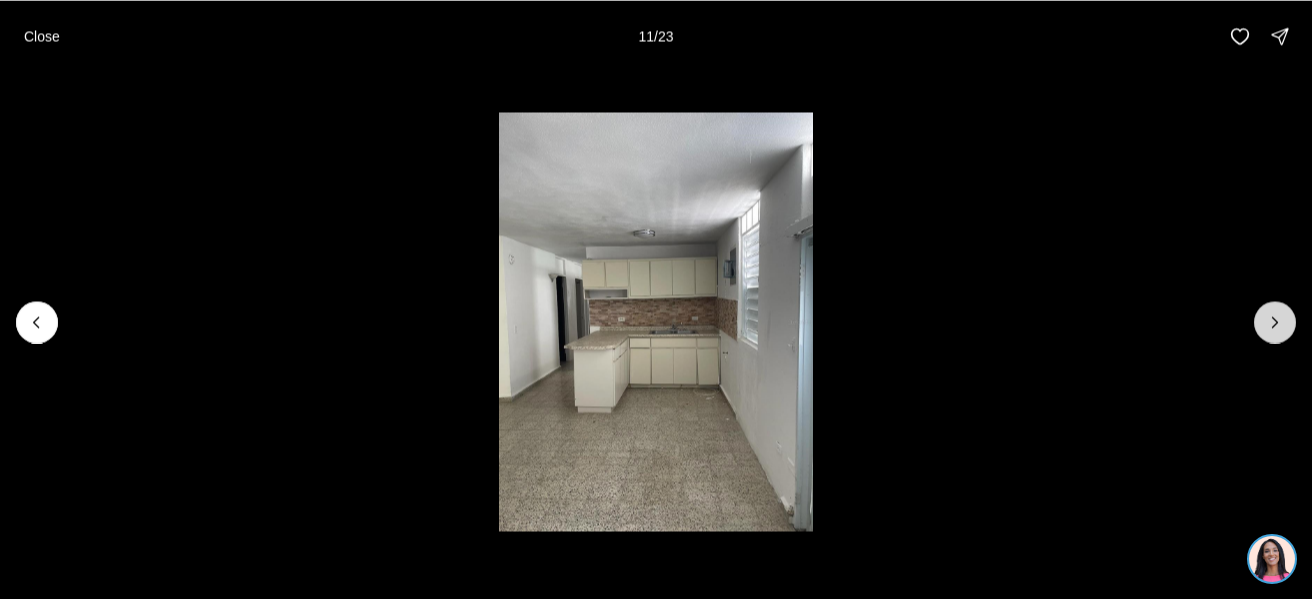 click 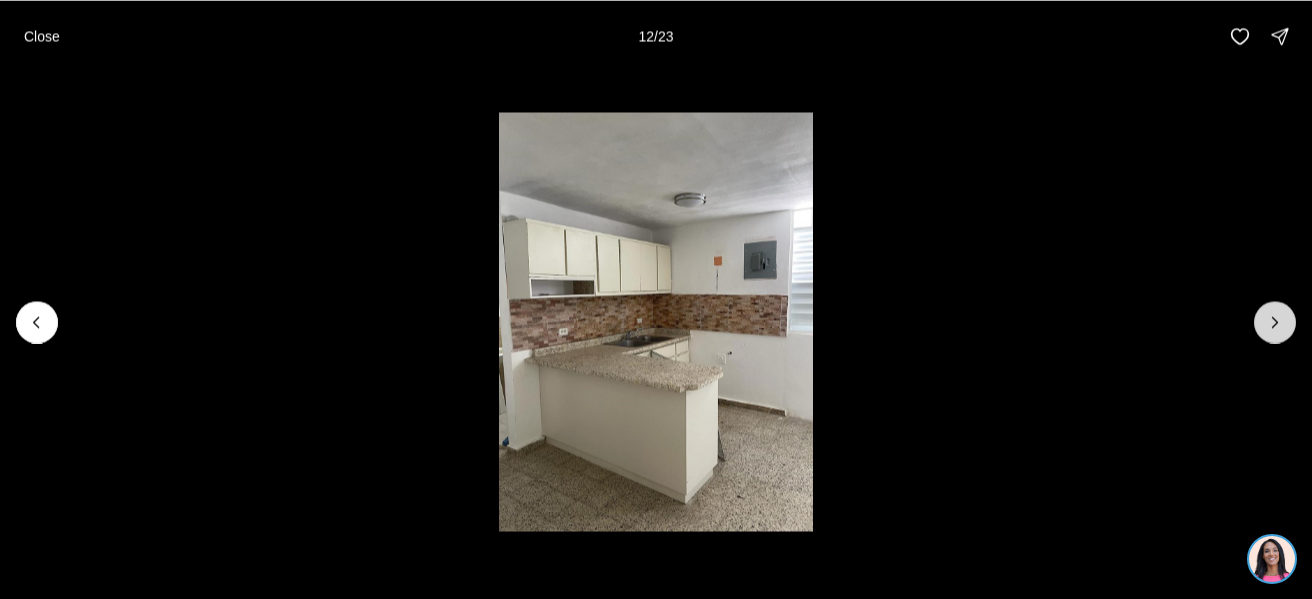 click 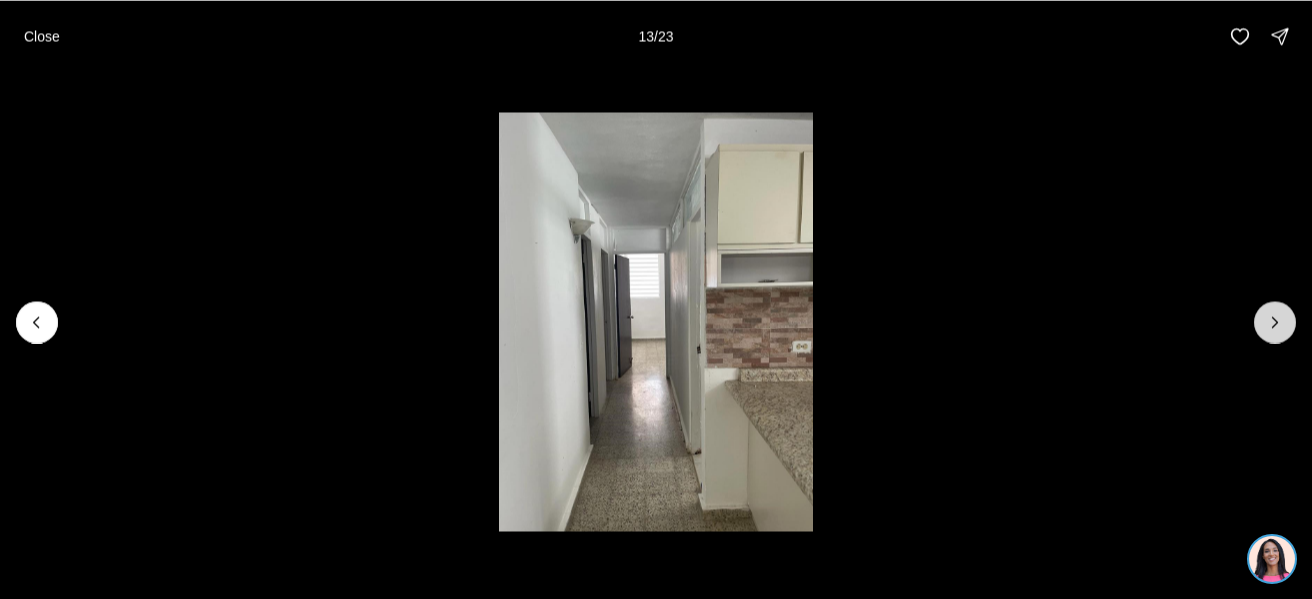 click 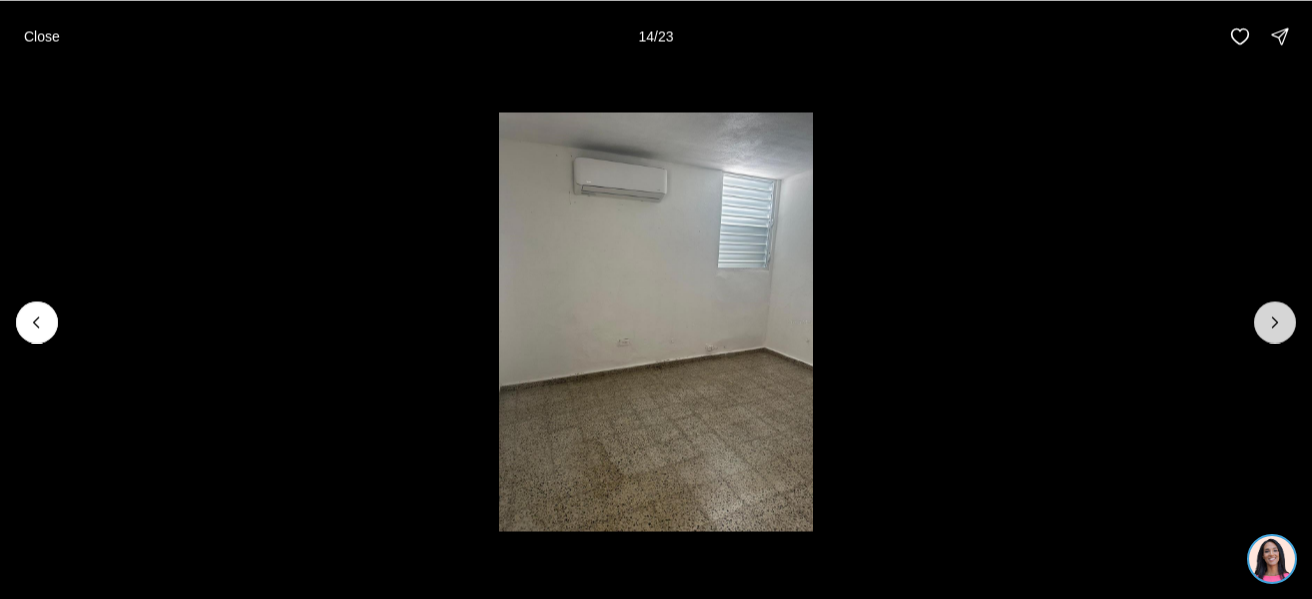 click 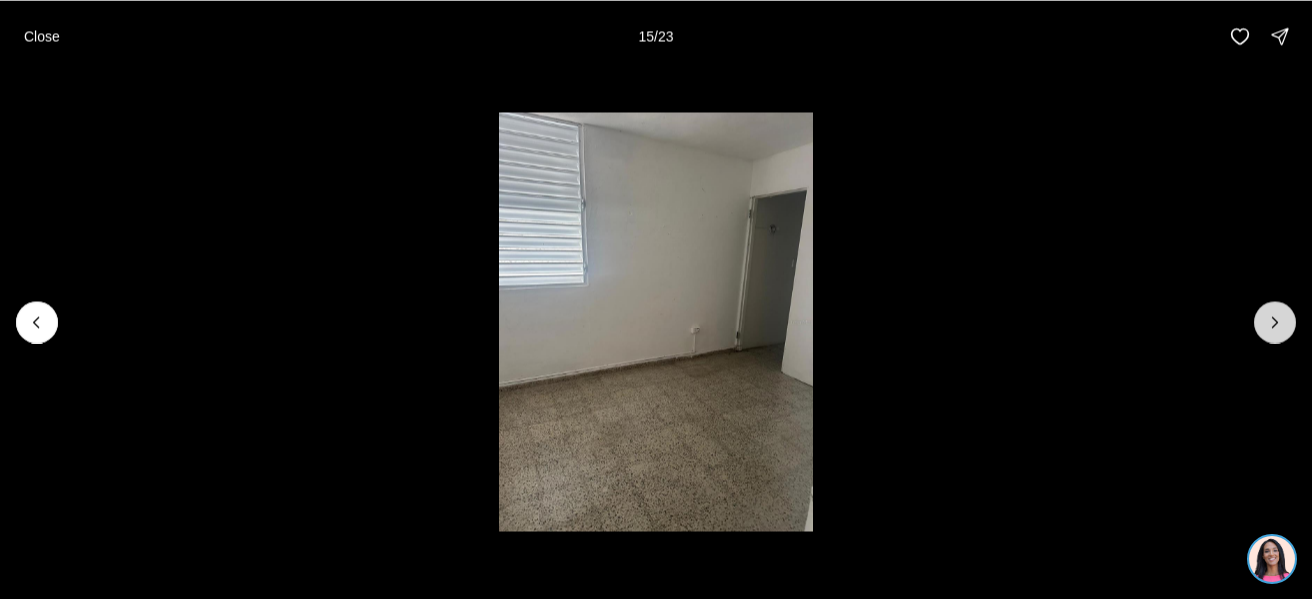 click 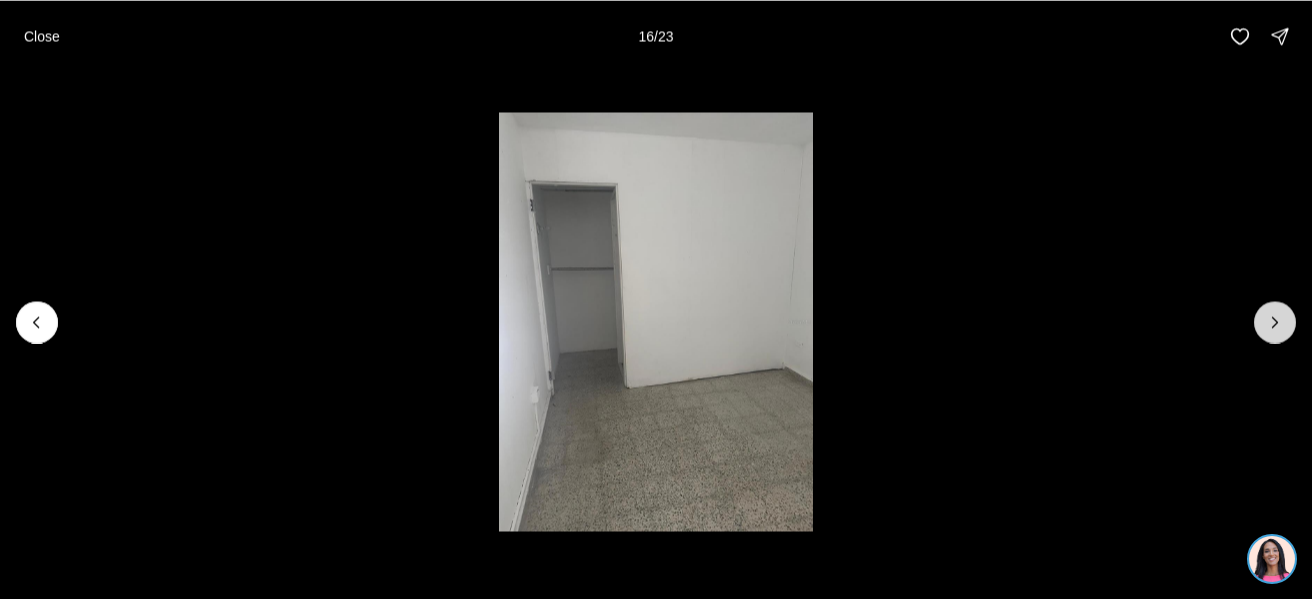 click 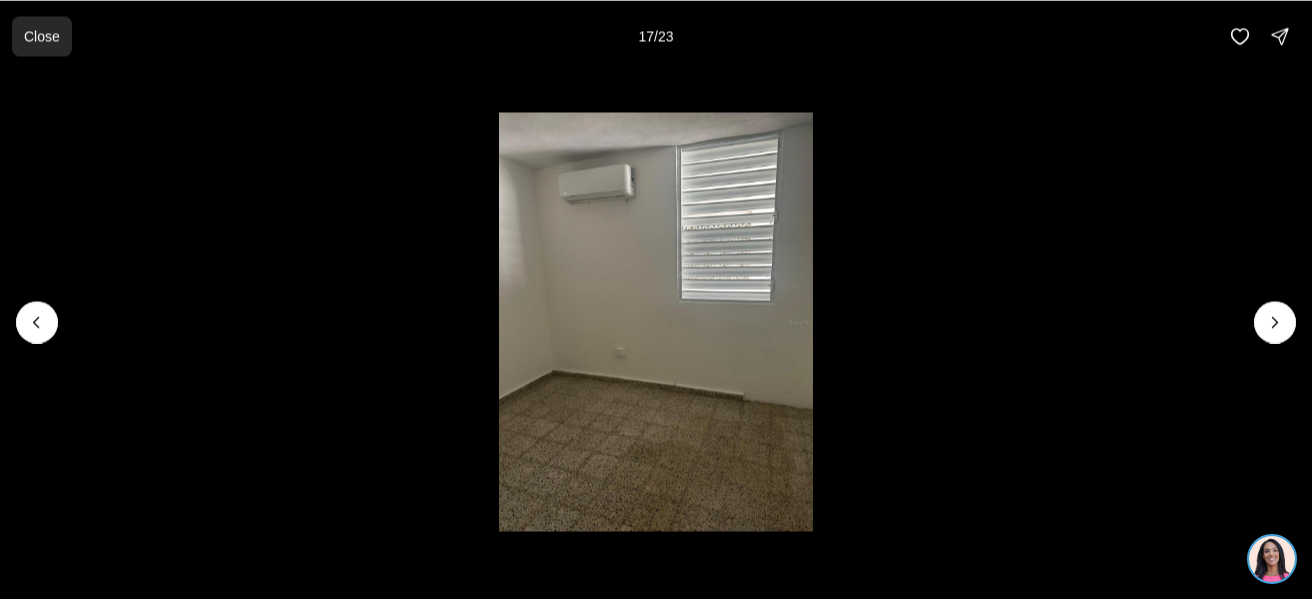 click on "Close" at bounding box center [42, 36] 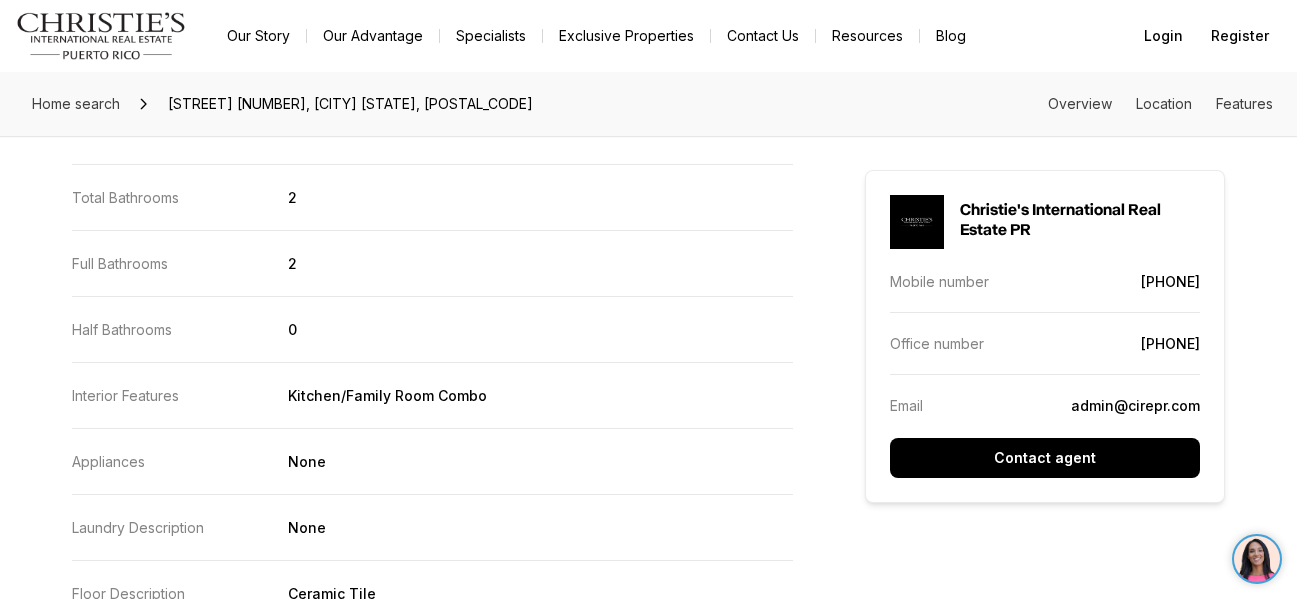 scroll, scrollTop: 2500, scrollLeft: 0, axis: vertical 